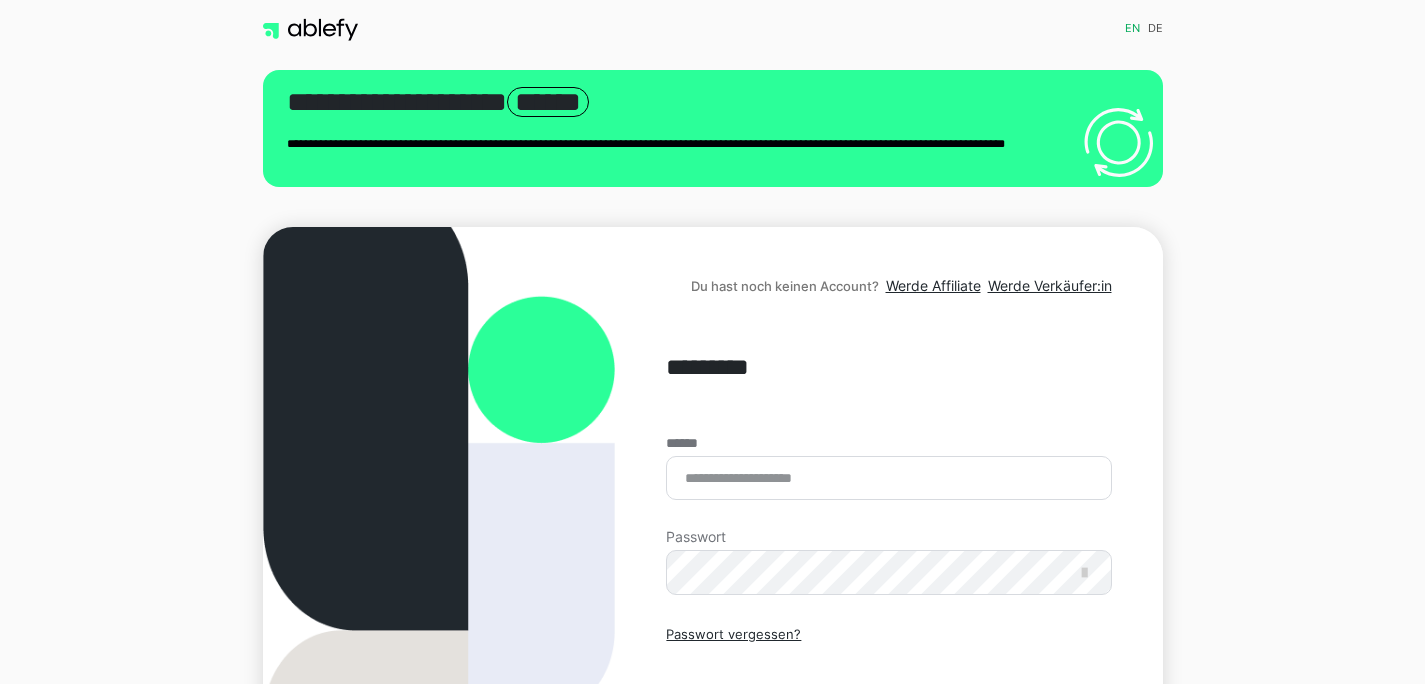 scroll, scrollTop: 0, scrollLeft: 0, axis: both 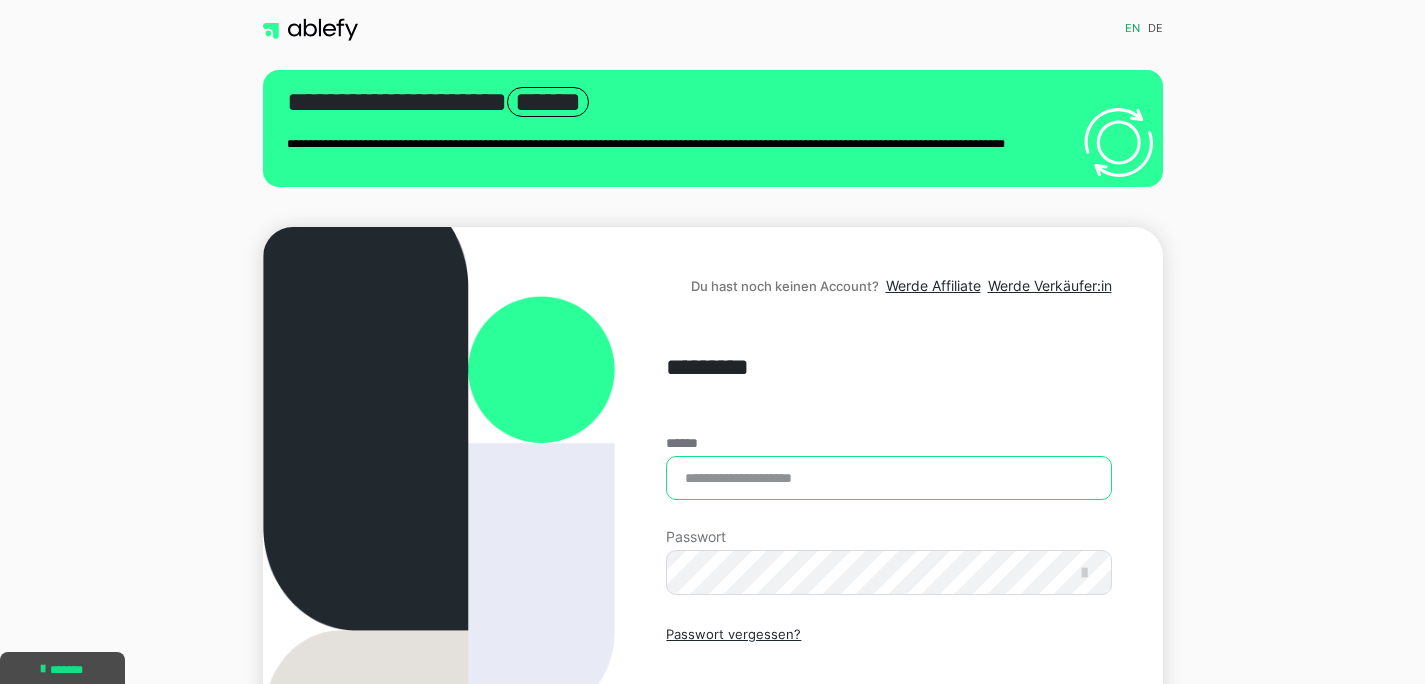 type on "**********" 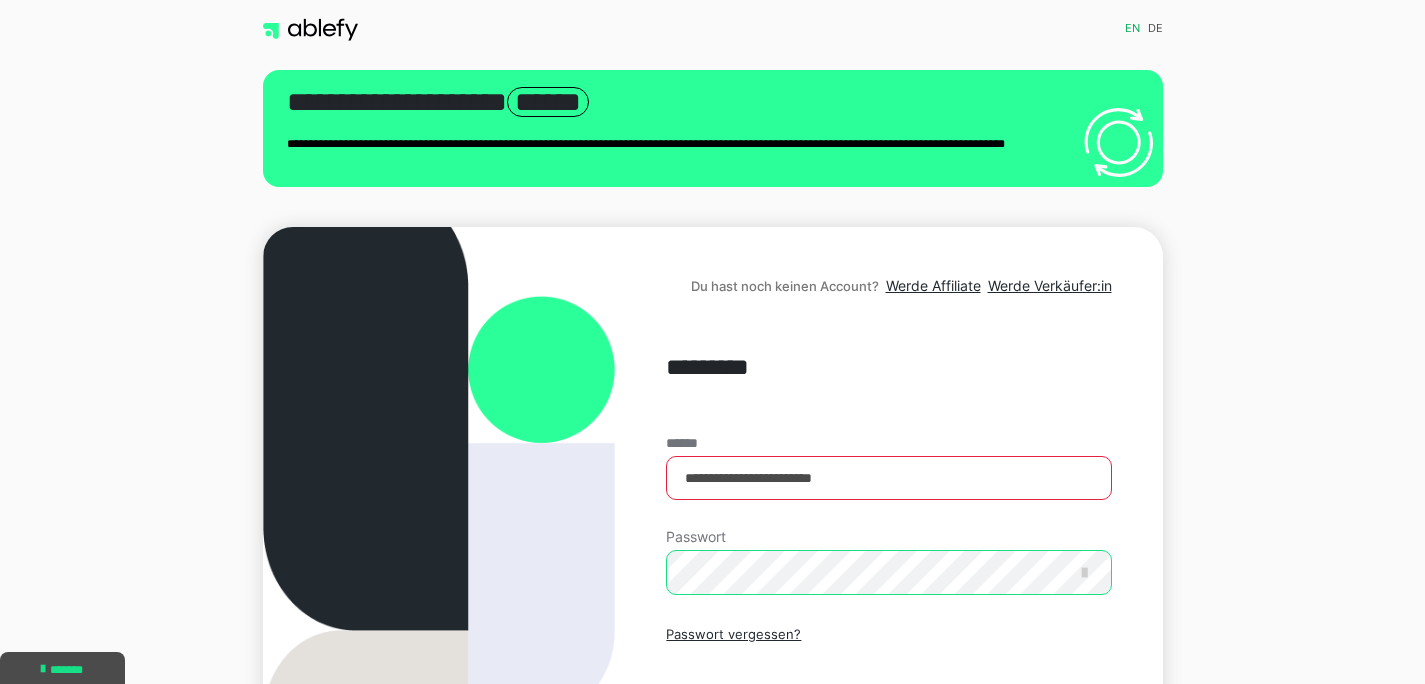click on "Einloggen" at bounding box center (888, 721) 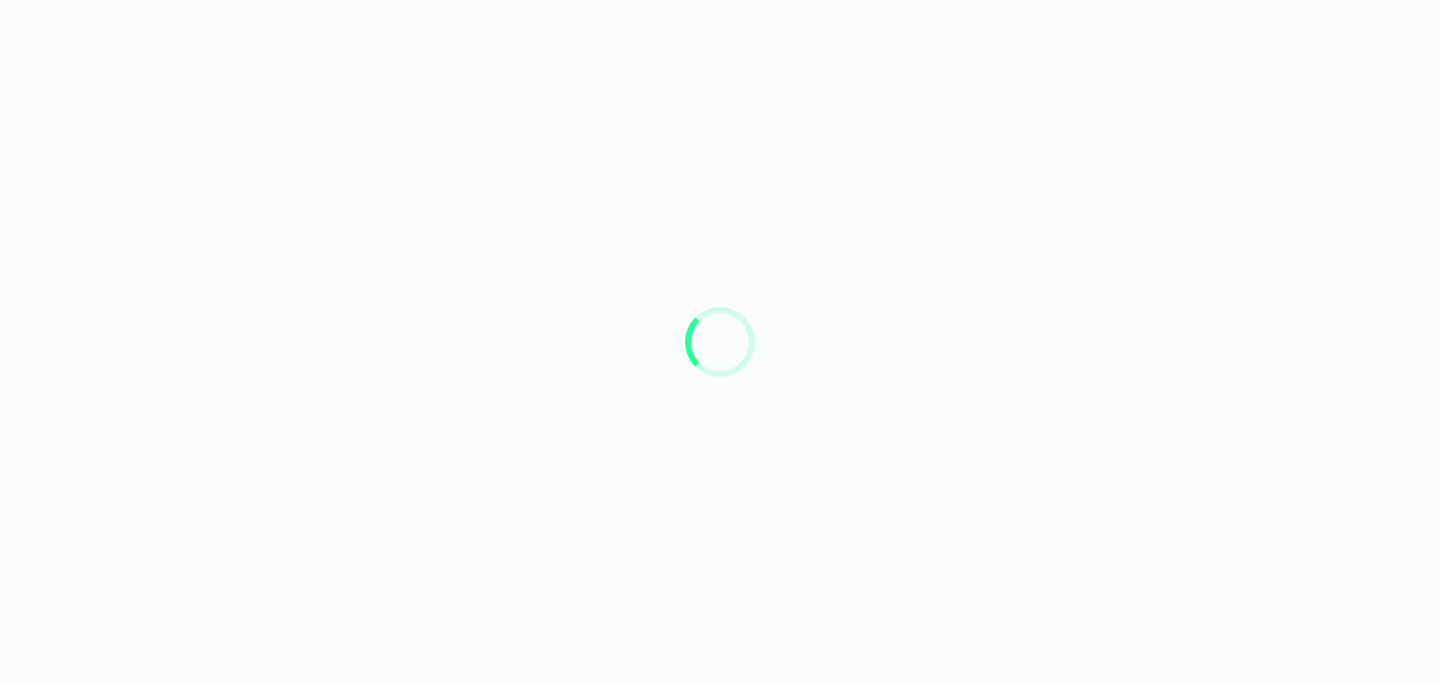 scroll, scrollTop: 0, scrollLeft: 0, axis: both 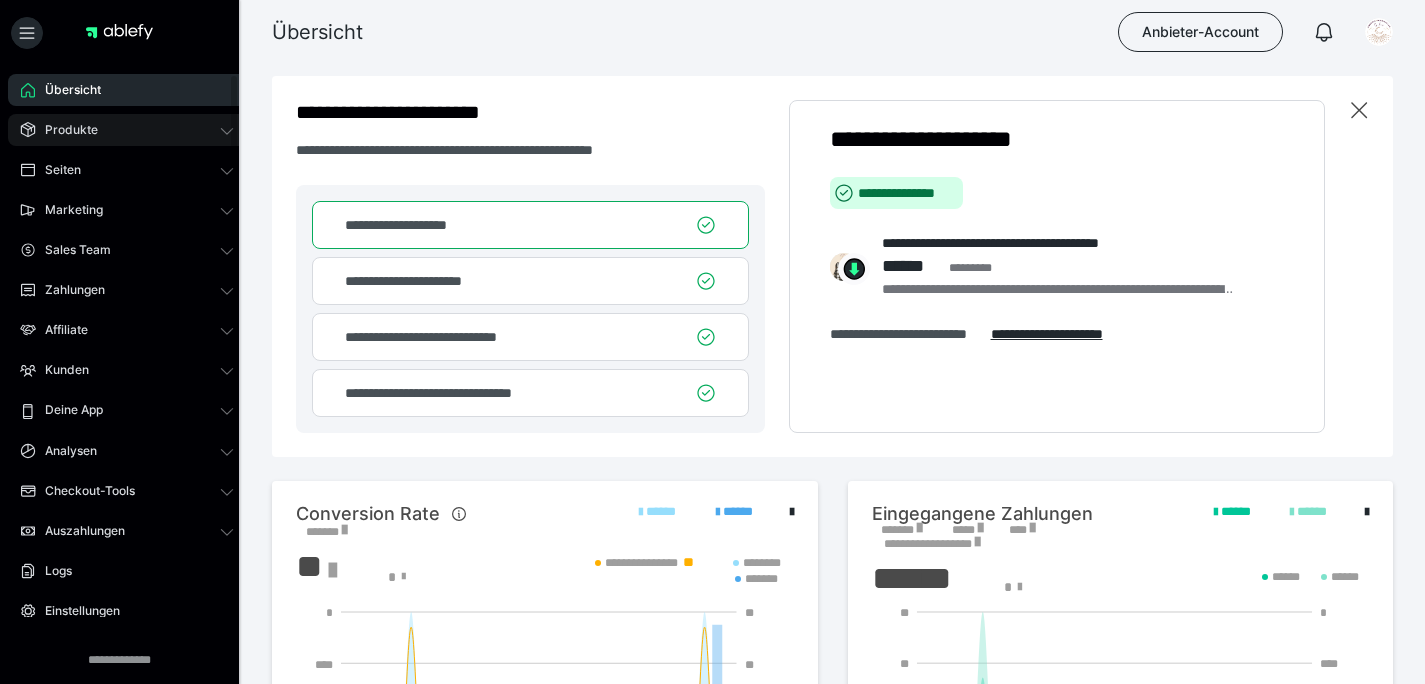 click on "Produkte" at bounding box center [127, 130] 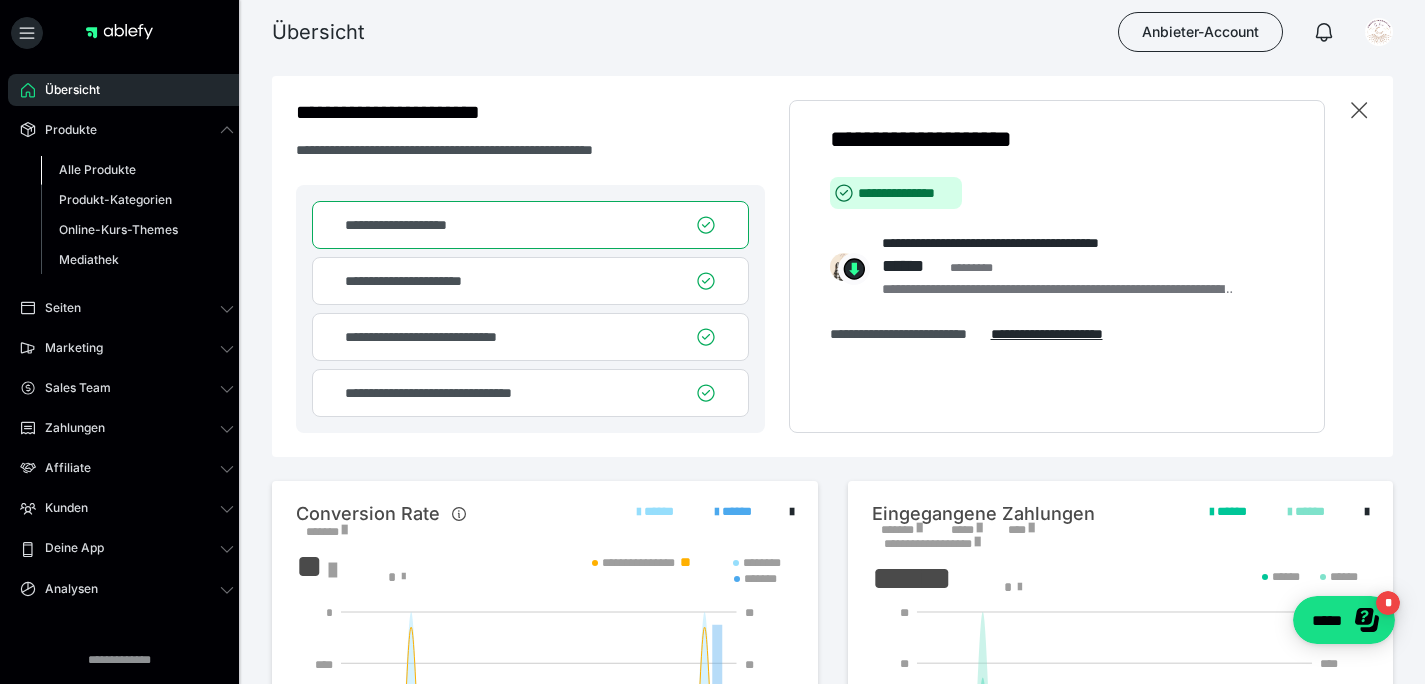 scroll, scrollTop: 0, scrollLeft: 0, axis: both 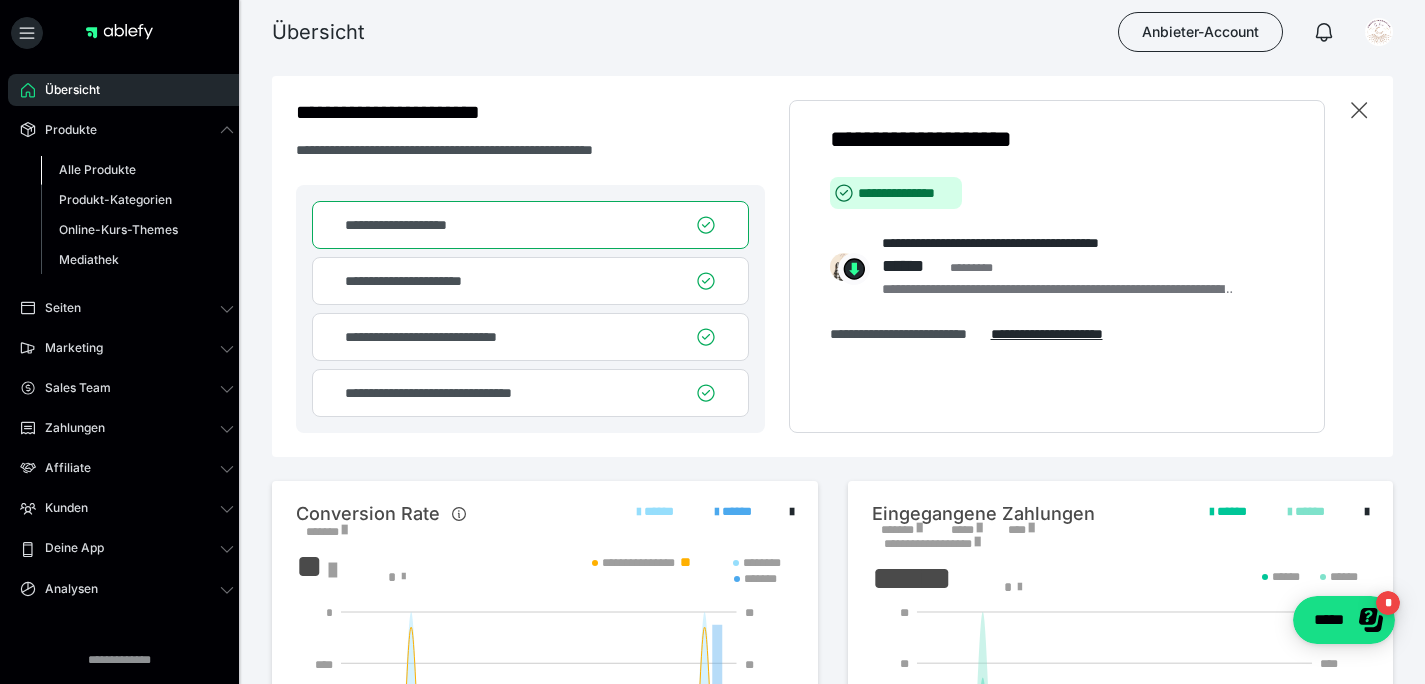 click on "Alle Produkte" at bounding box center [97, 169] 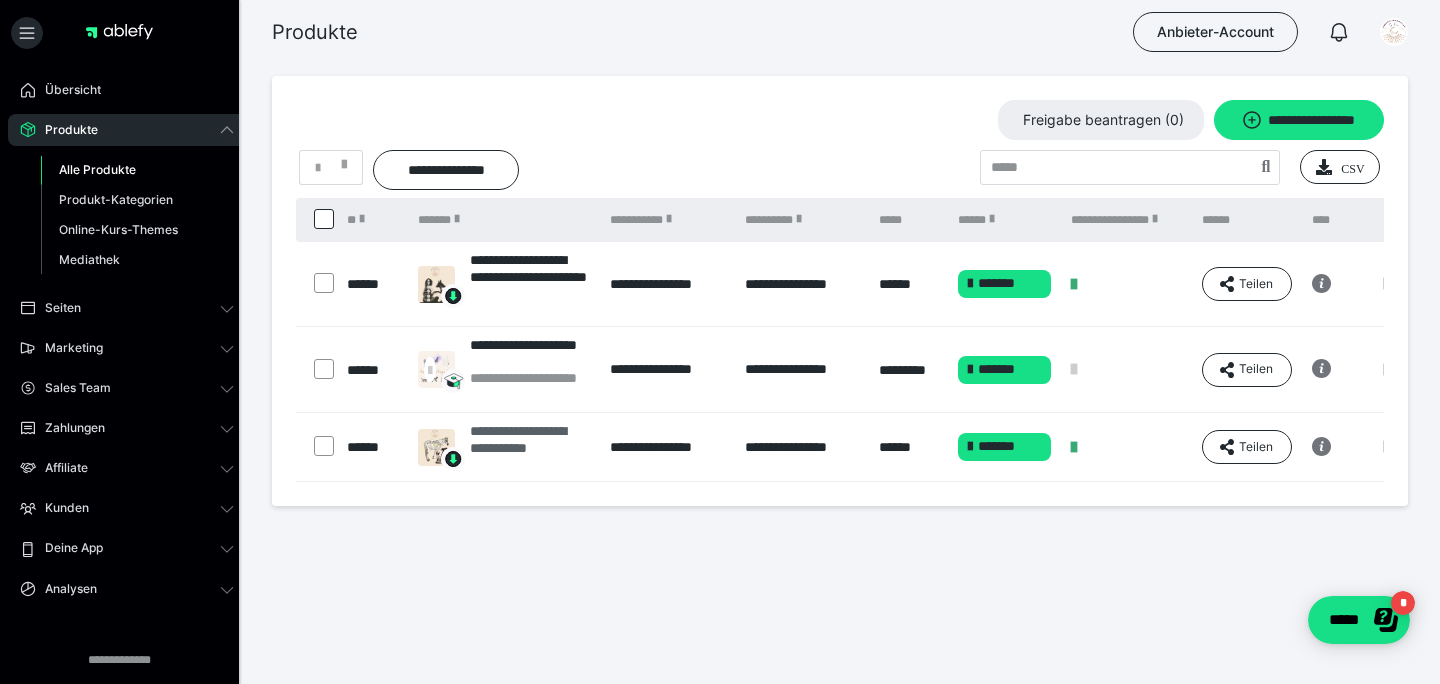 click on "**********" at bounding box center (530, 447) 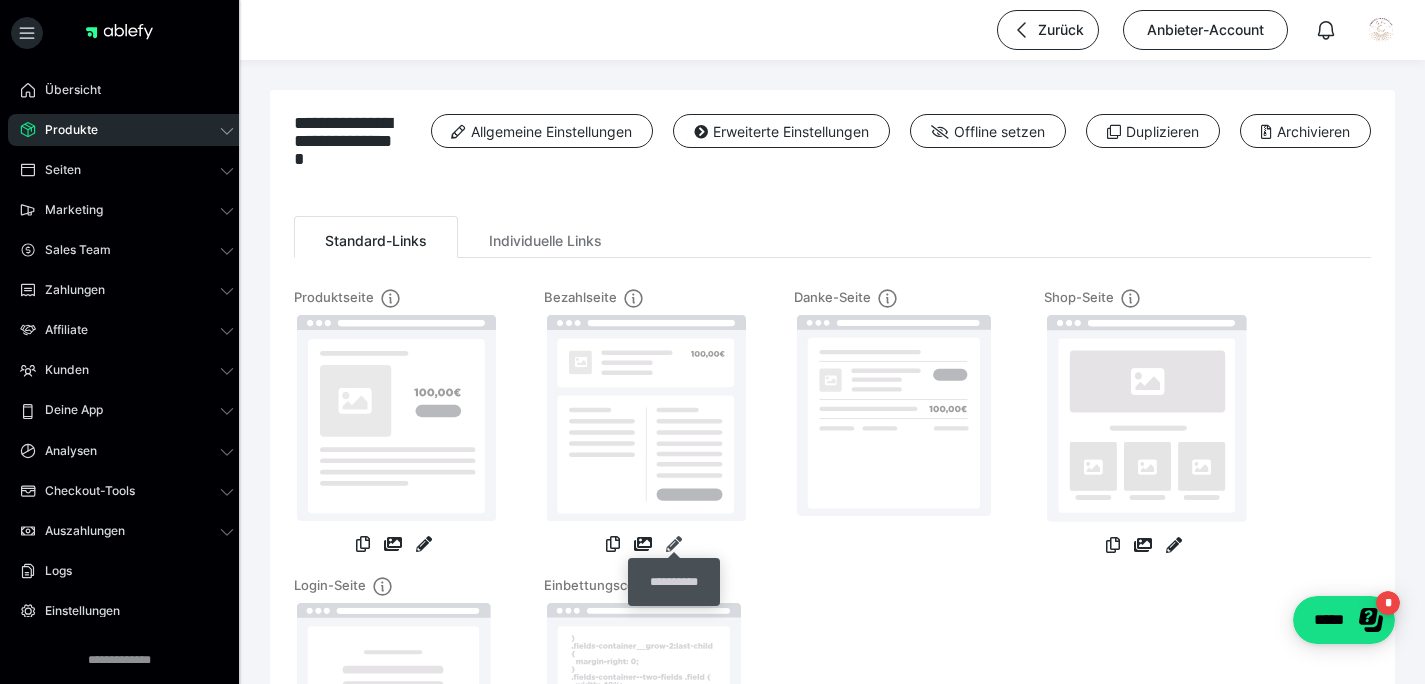click at bounding box center [674, 544] 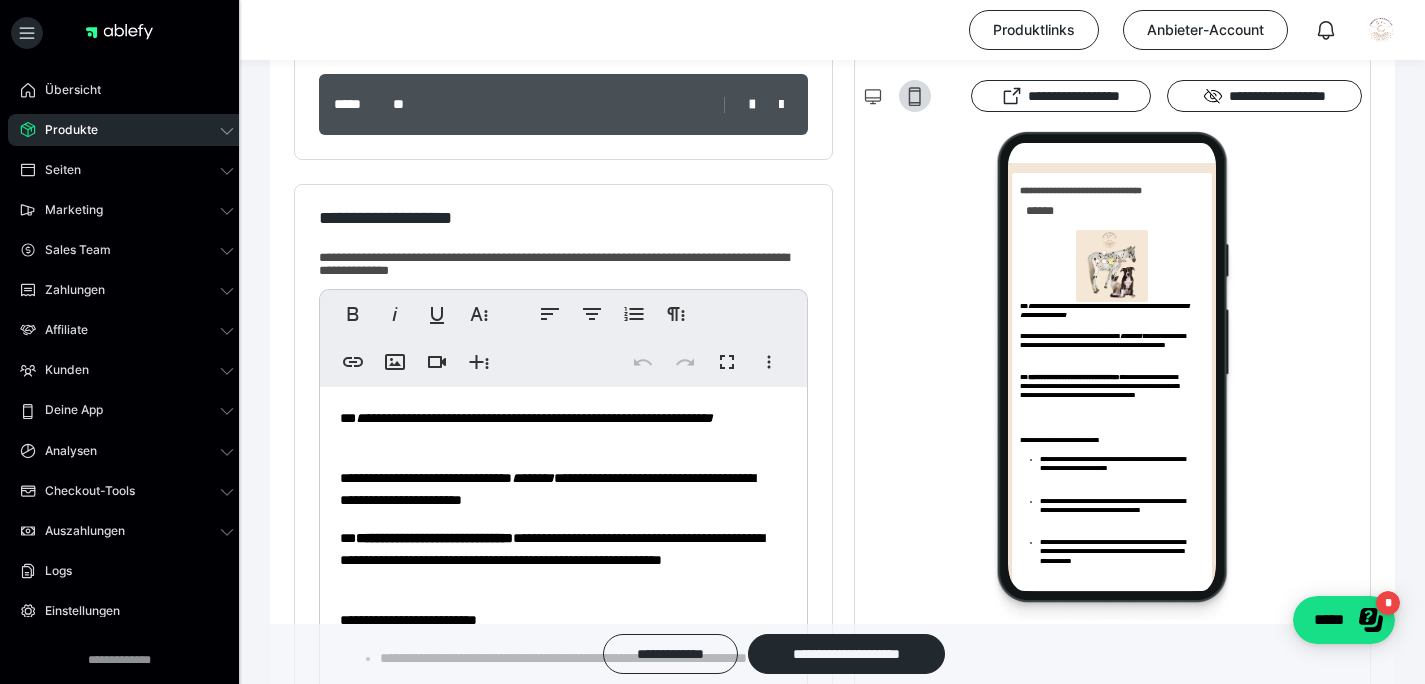 scroll, scrollTop: 0, scrollLeft: 0, axis: both 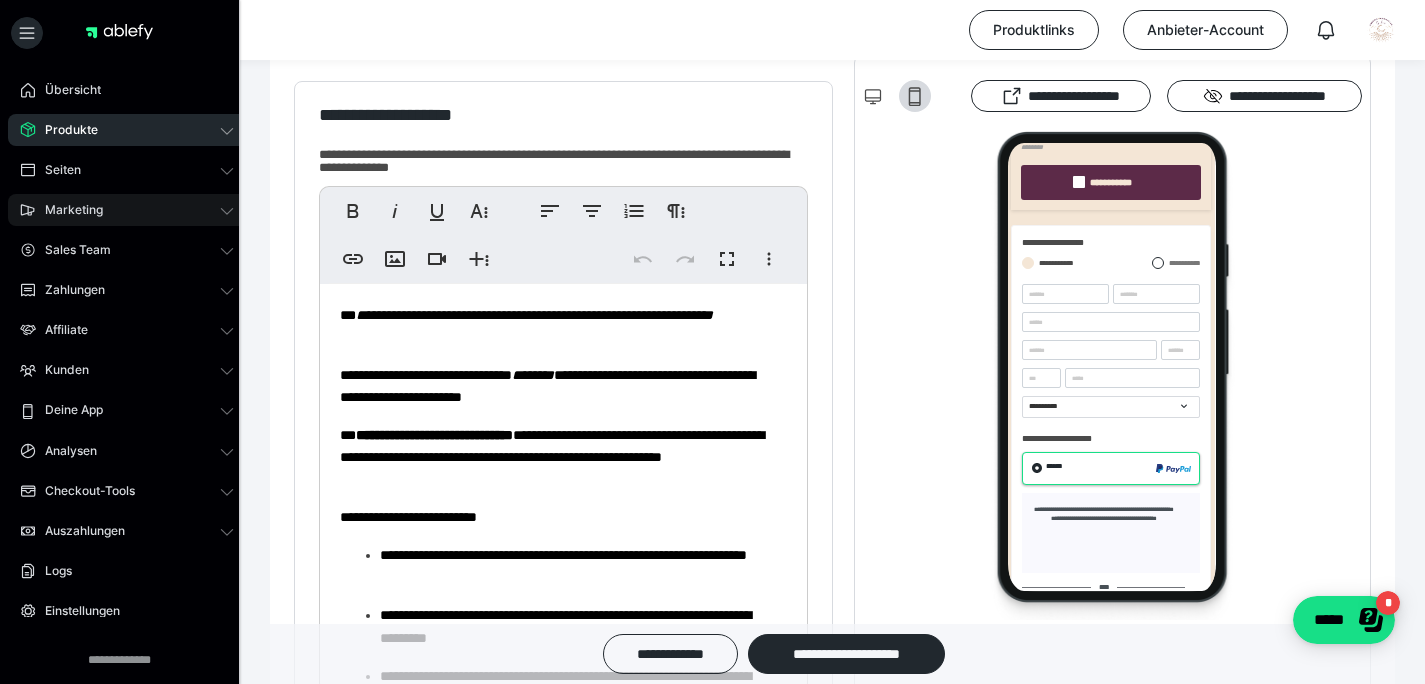 click on "Marketing" at bounding box center (127, 210) 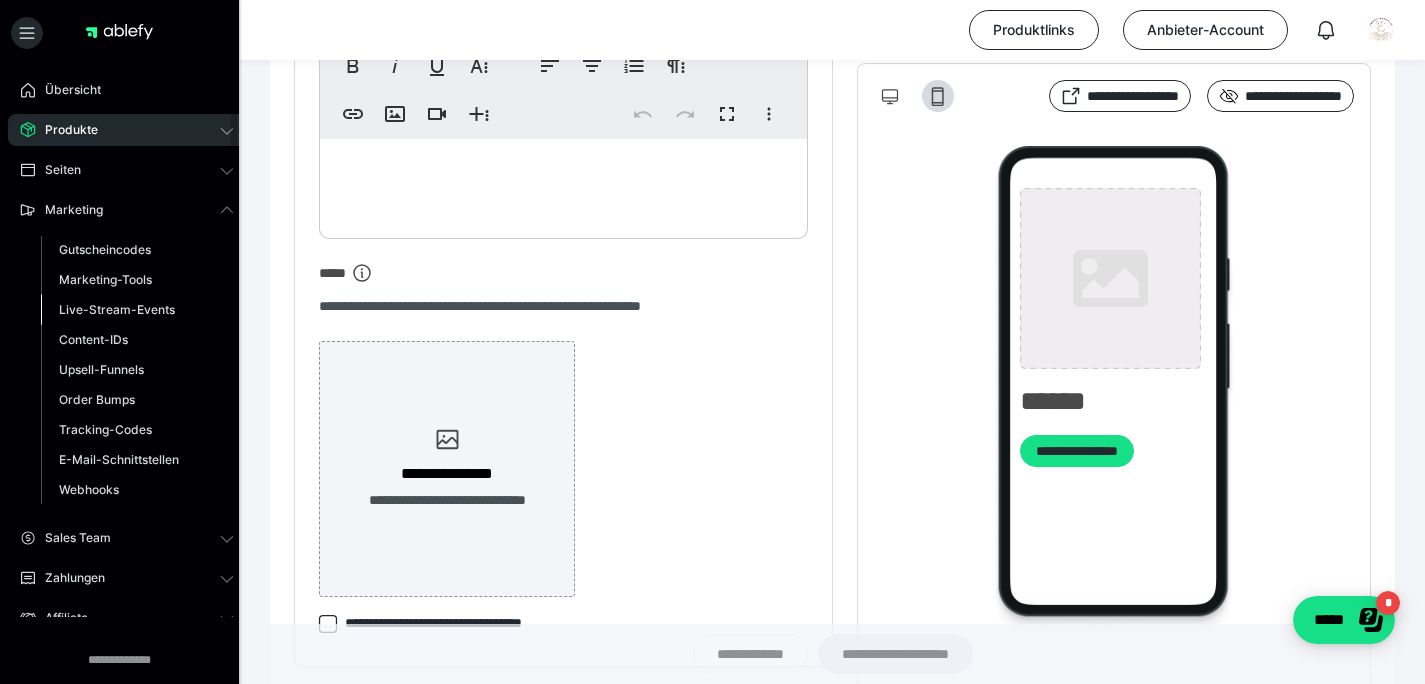 scroll, scrollTop: 522, scrollLeft: 0, axis: vertical 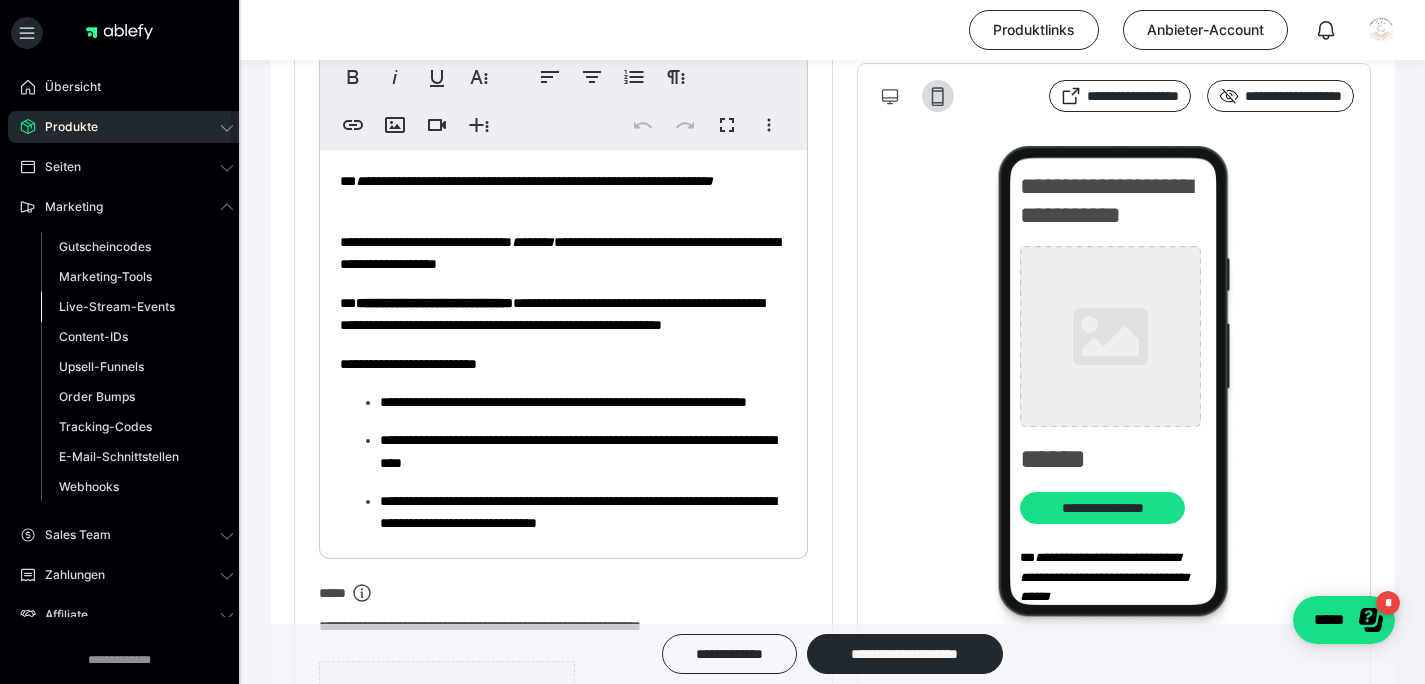 type on "**********" 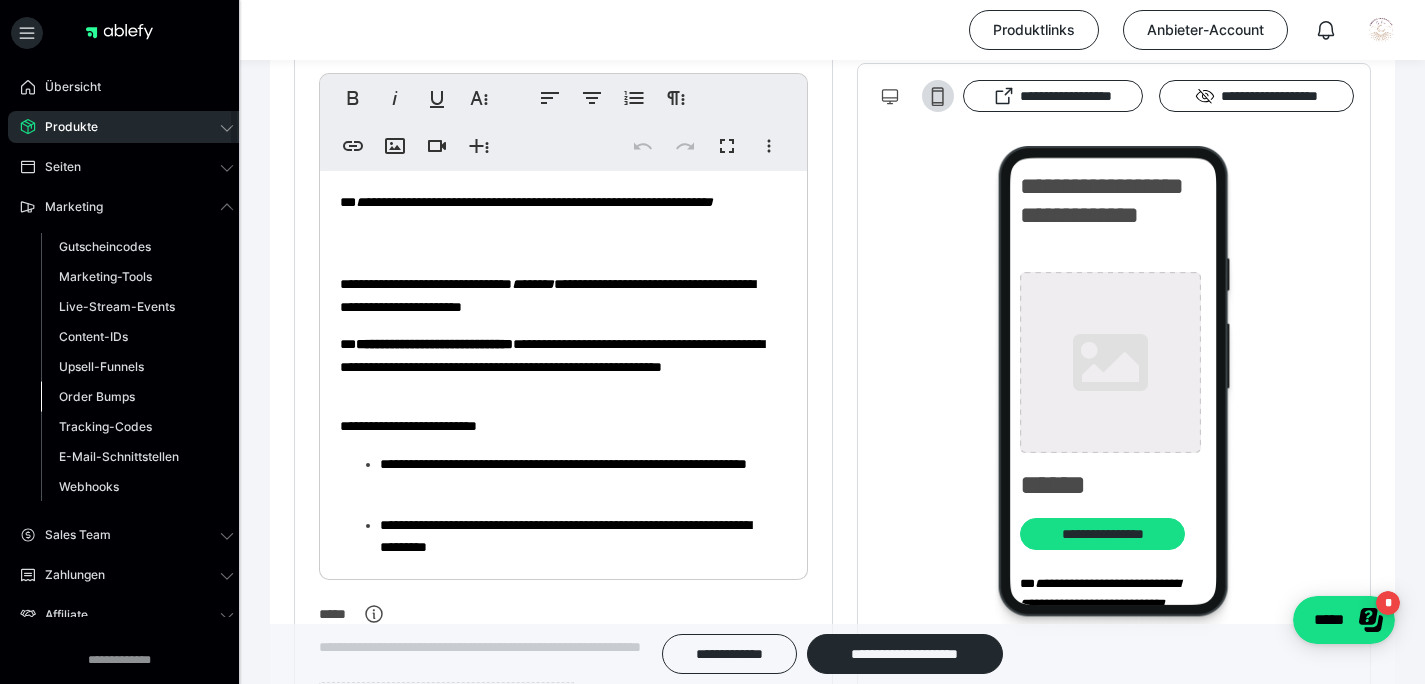 type on "**********" 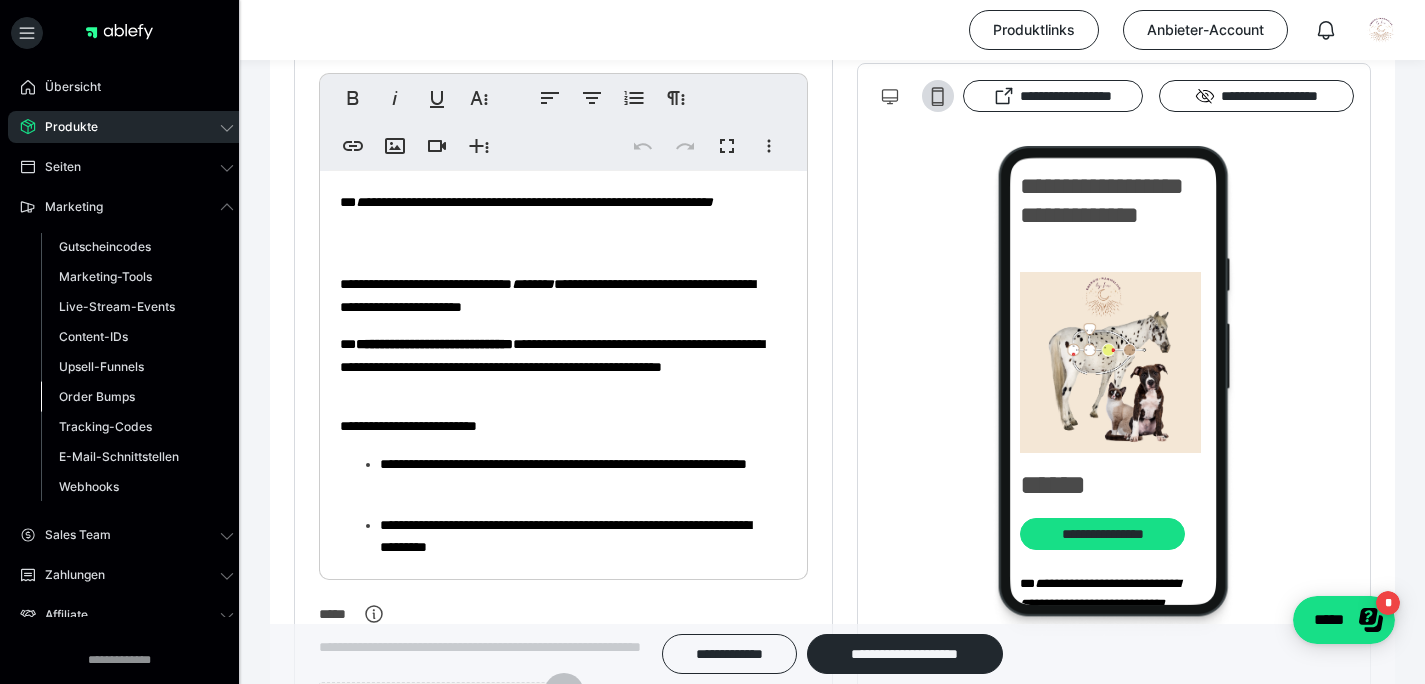 click on "Order Bumps" at bounding box center [97, 396] 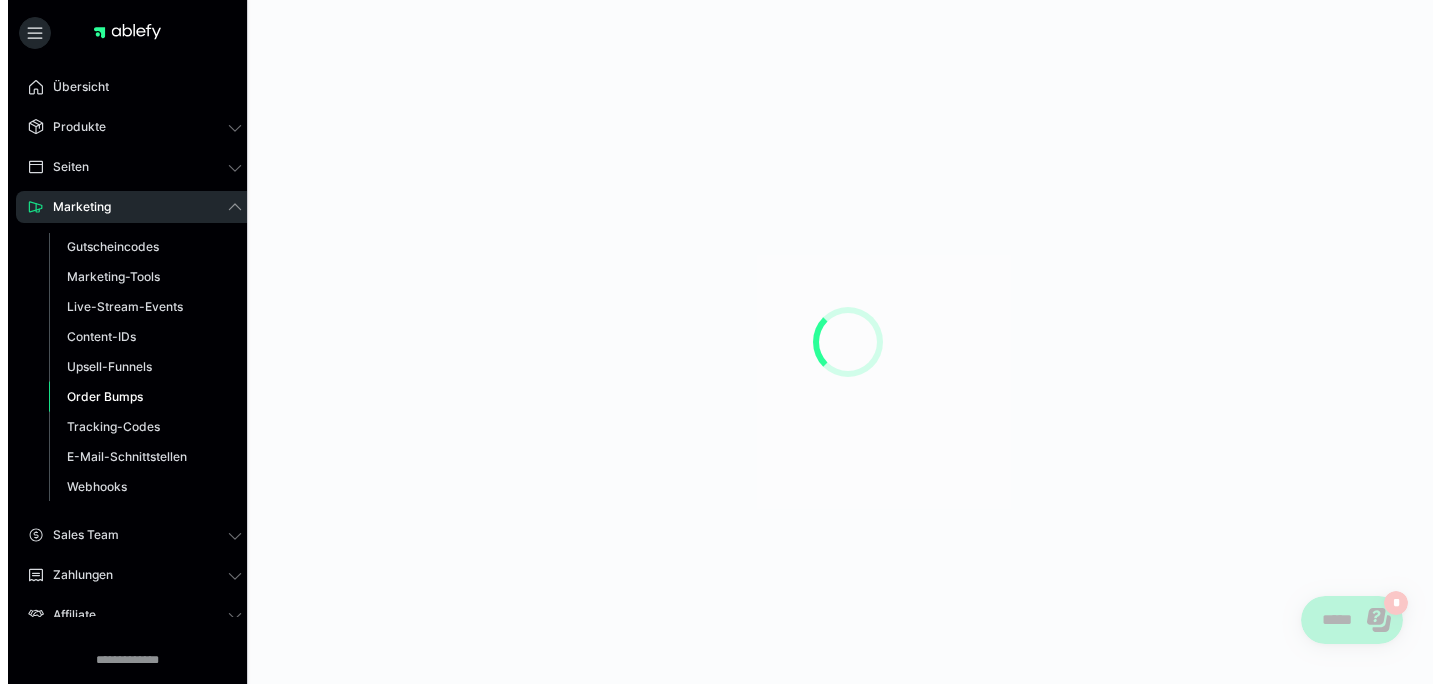scroll, scrollTop: 0, scrollLeft: 0, axis: both 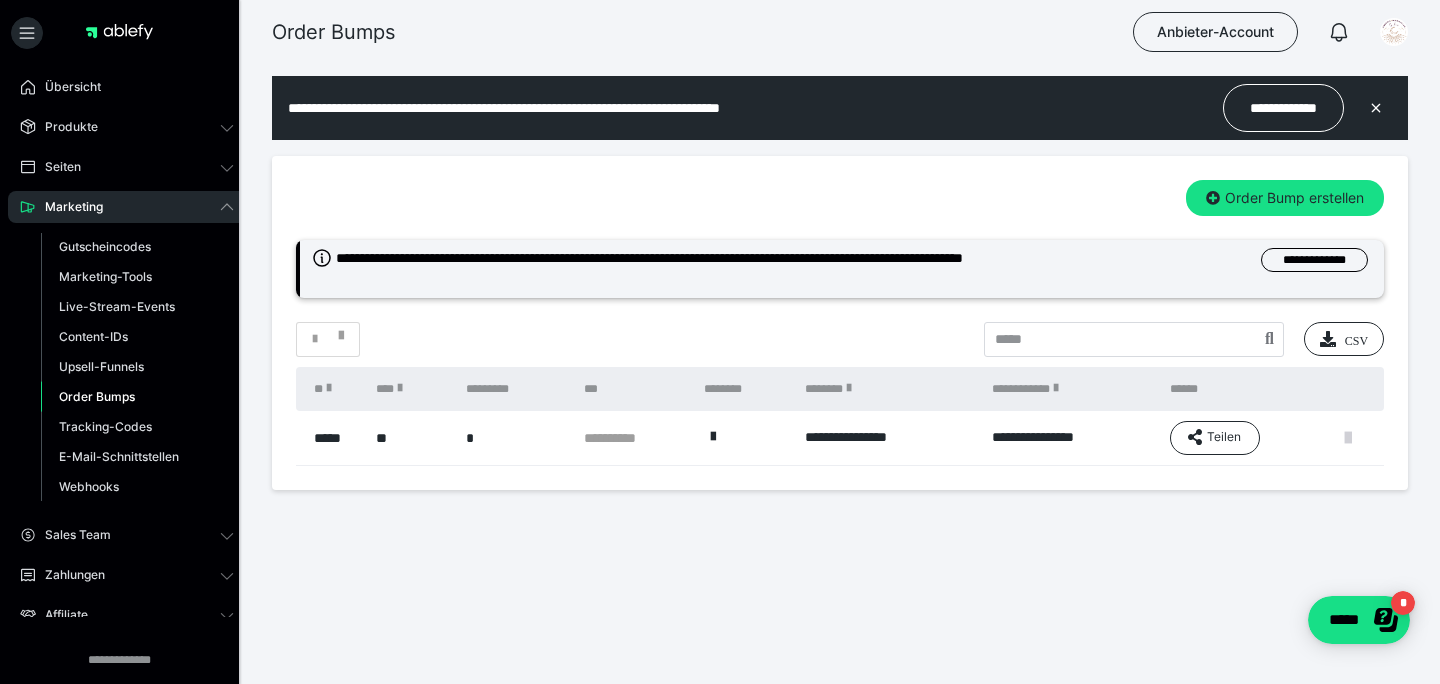 click at bounding box center (1348, 438) 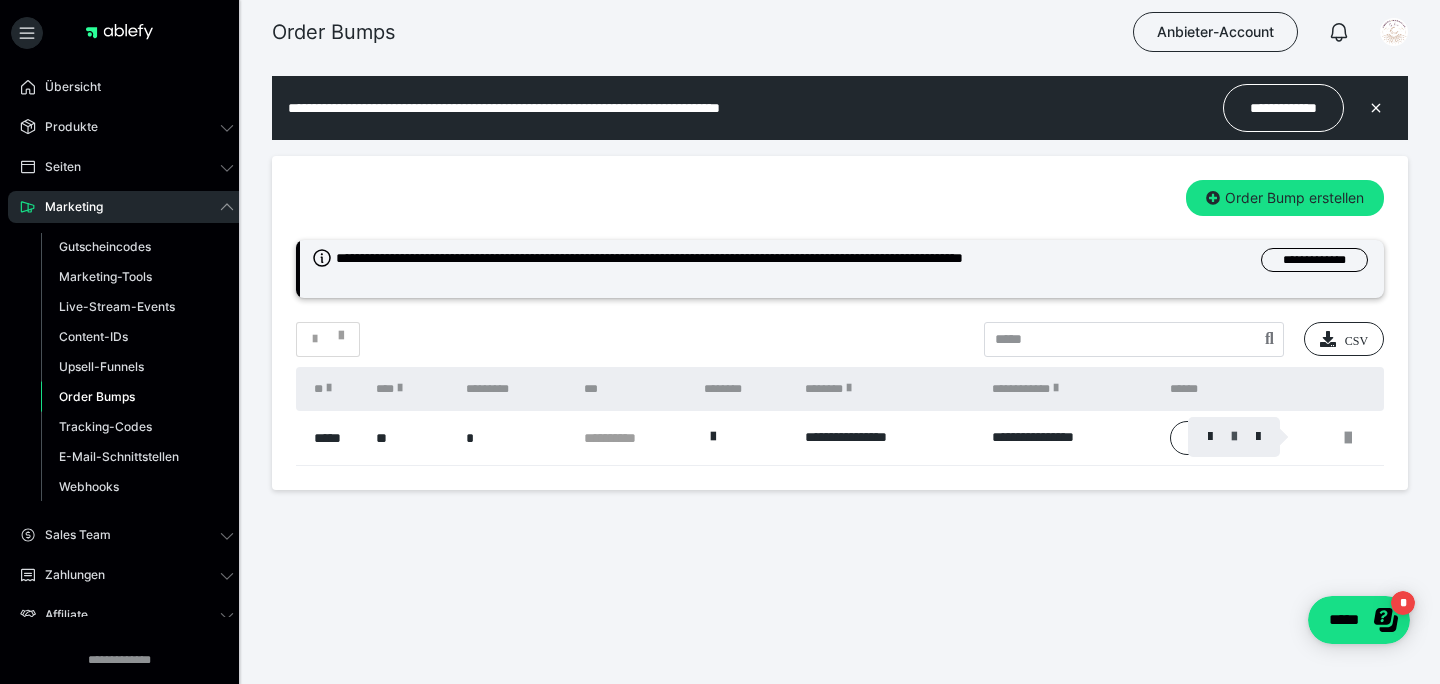 click at bounding box center [1234, 437] 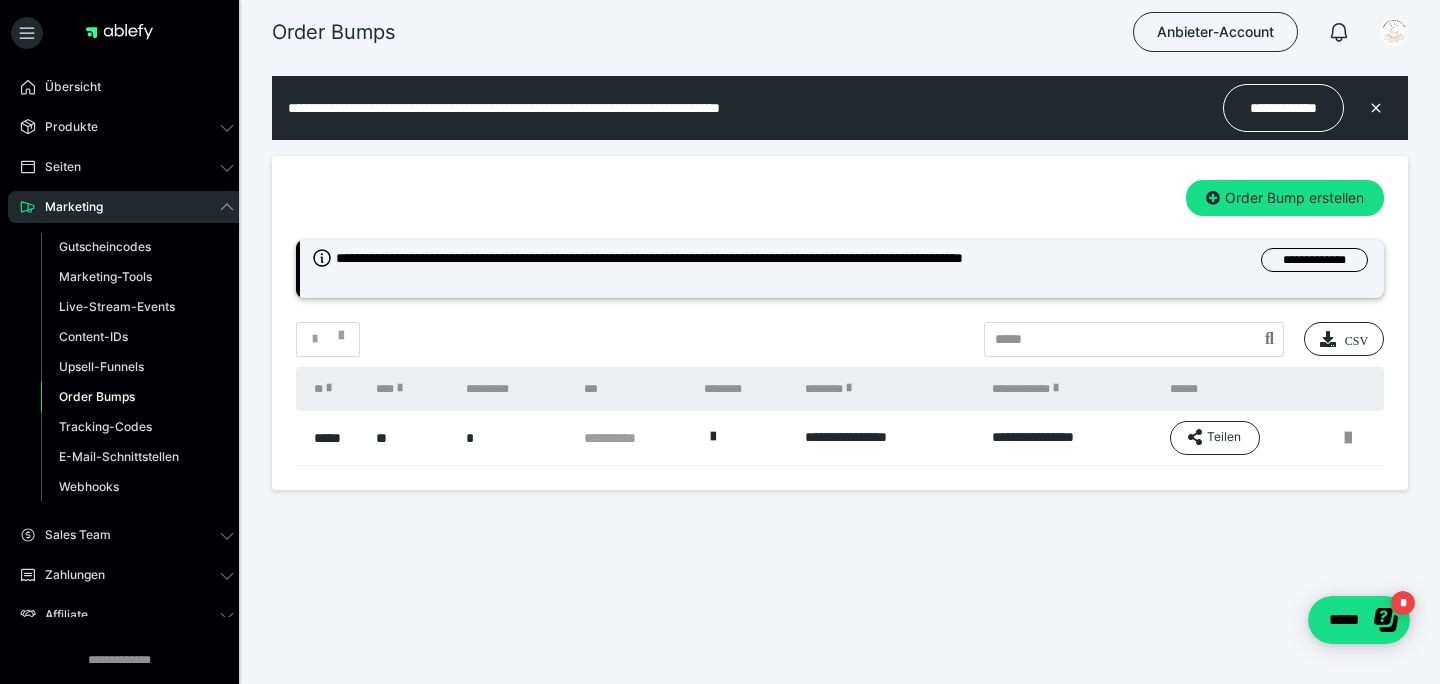 type on "**" 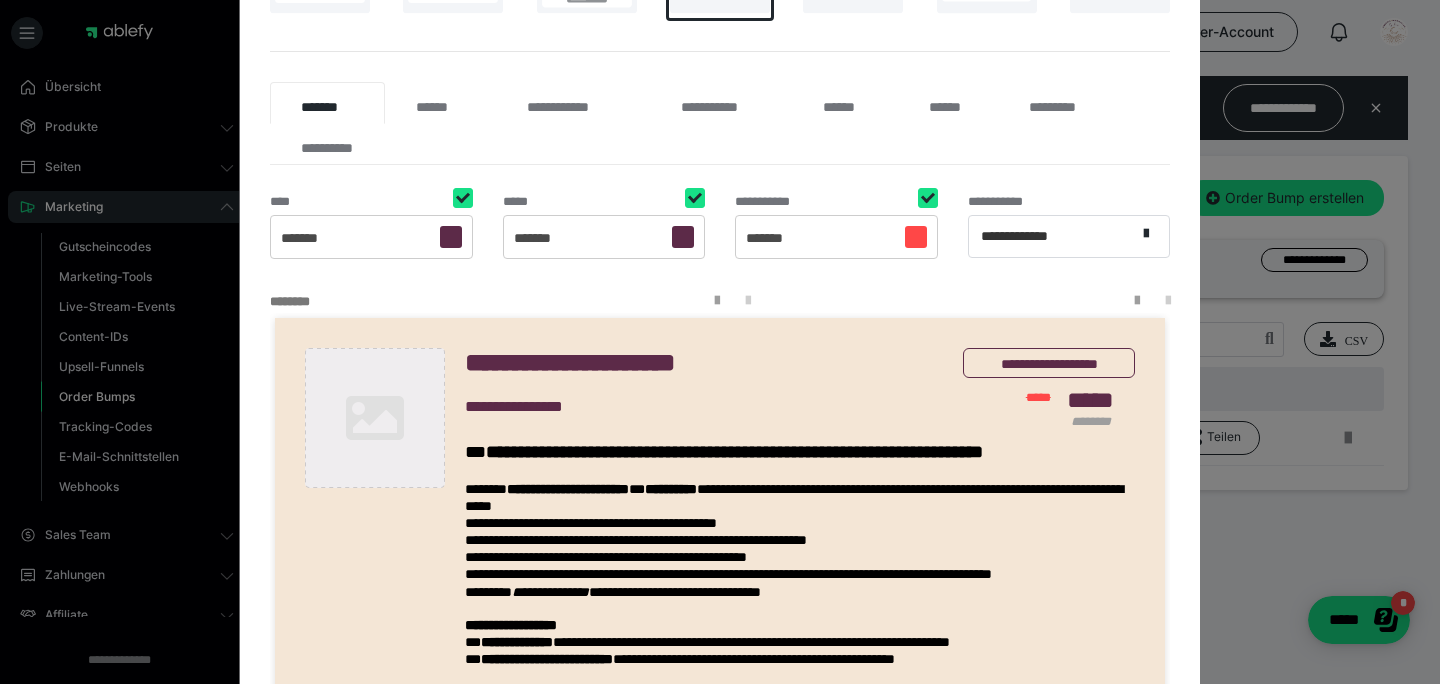 scroll, scrollTop: 397, scrollLeft: 0, axis: vertical 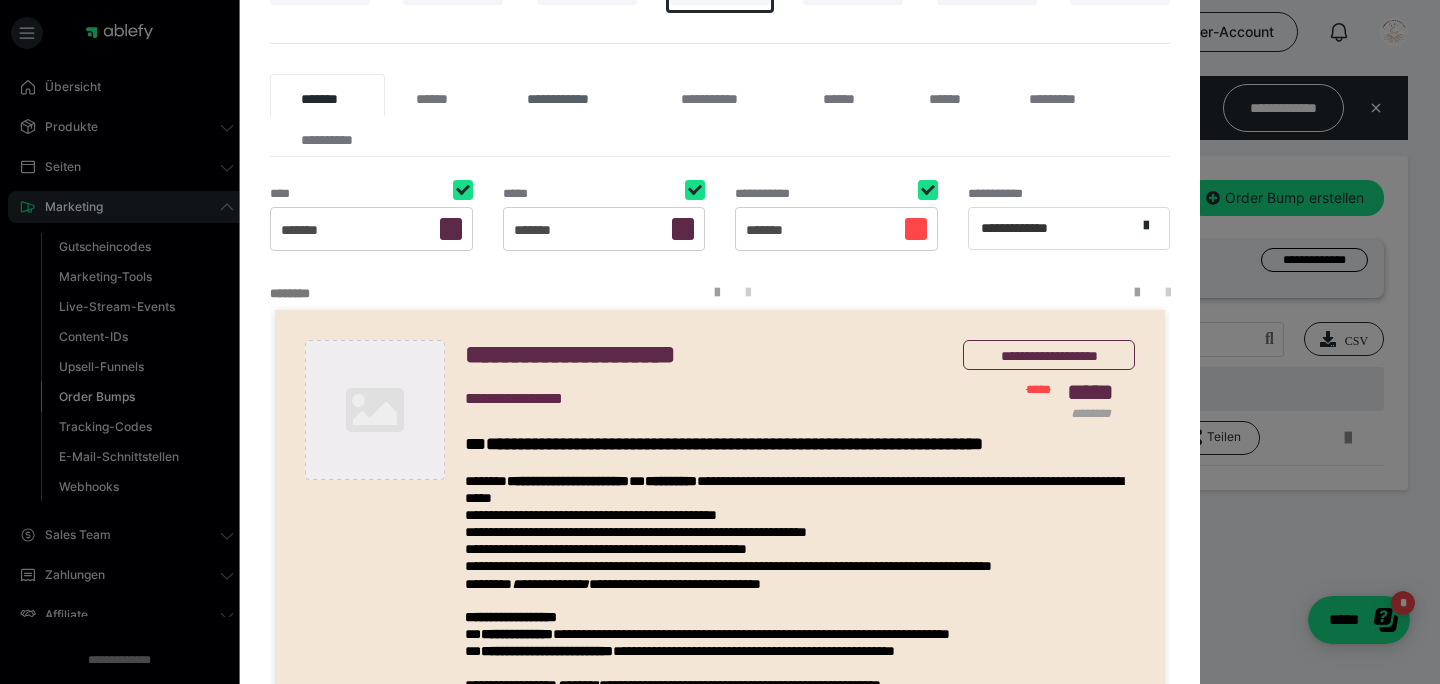 click on "**********" at bounding box center [573, 95] 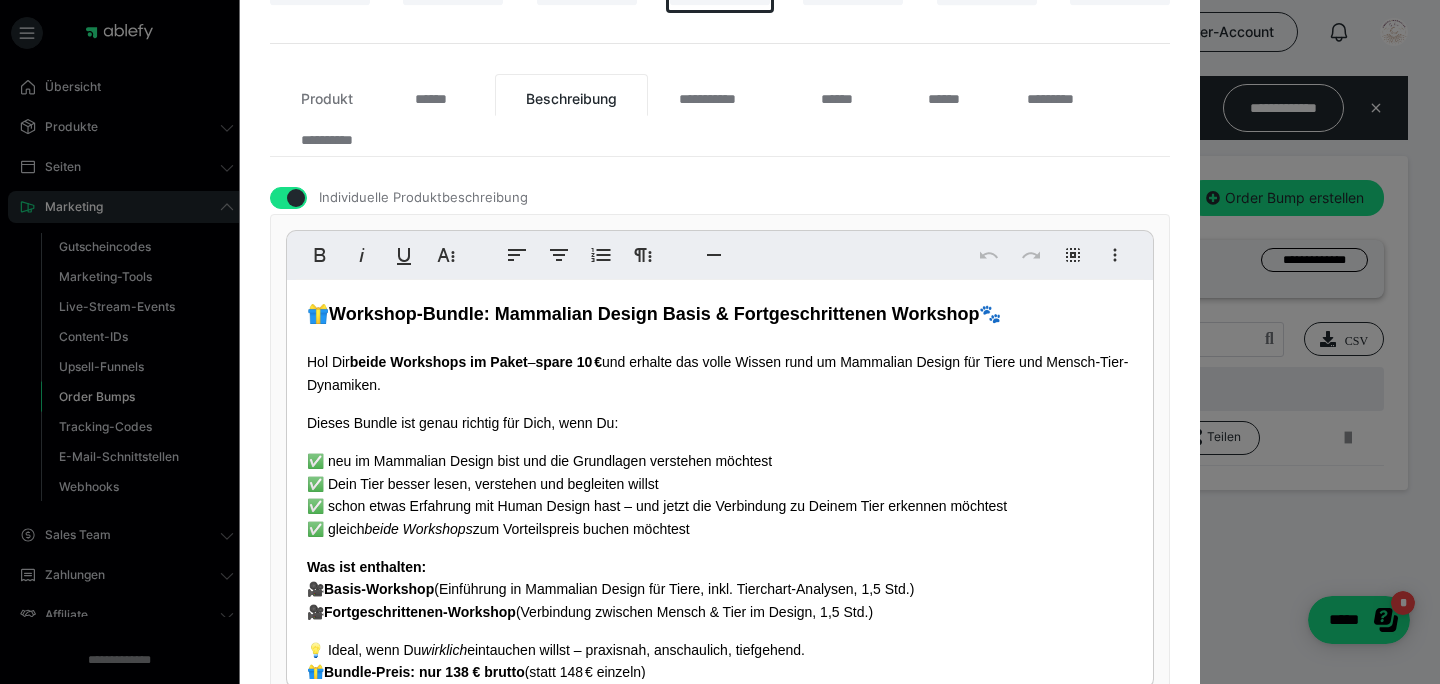scroll, scrollTop: 82, scrollLeft: 0, axis: vertical 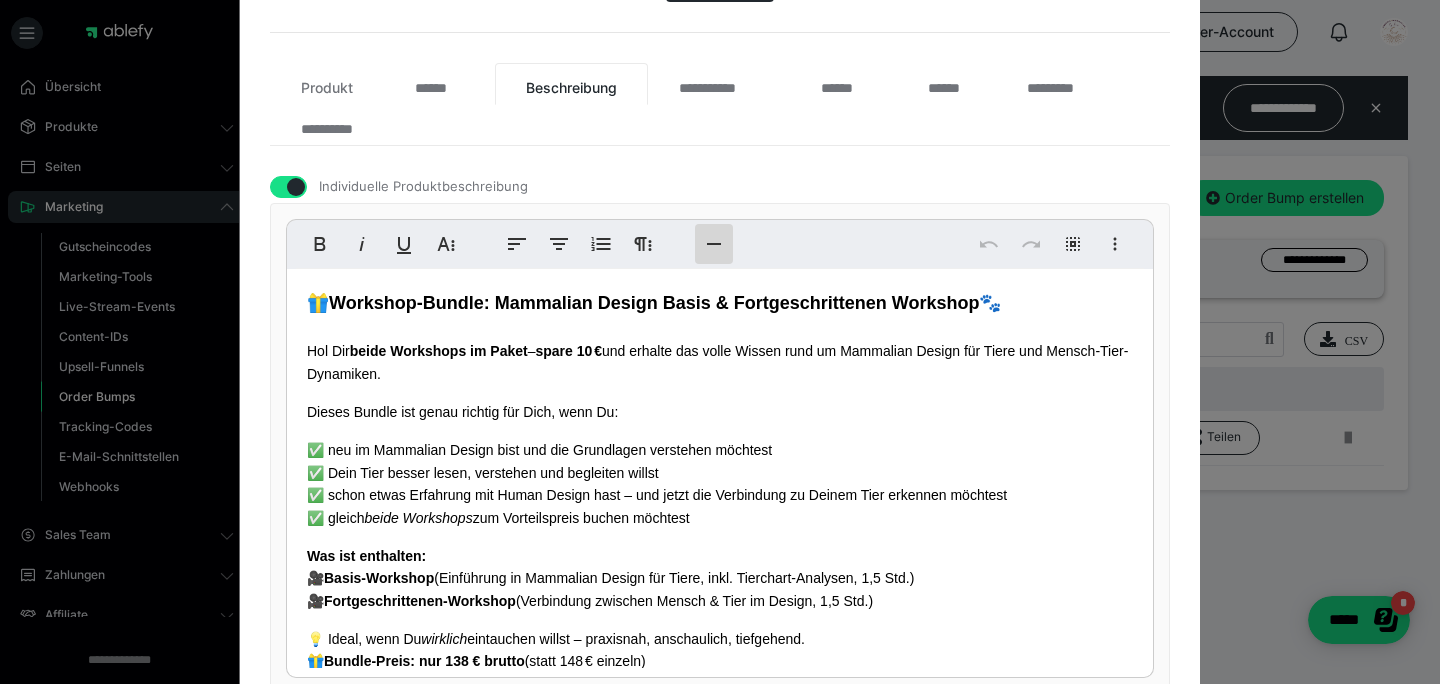 click 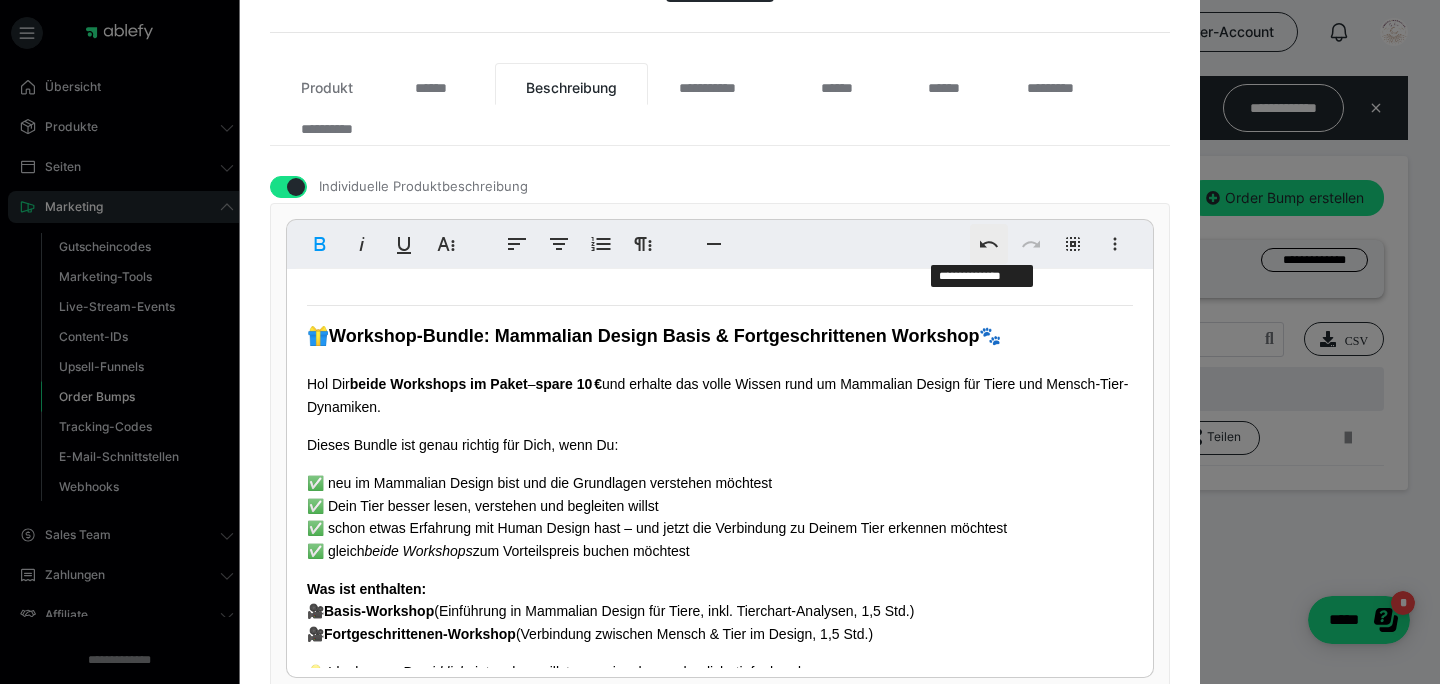 click 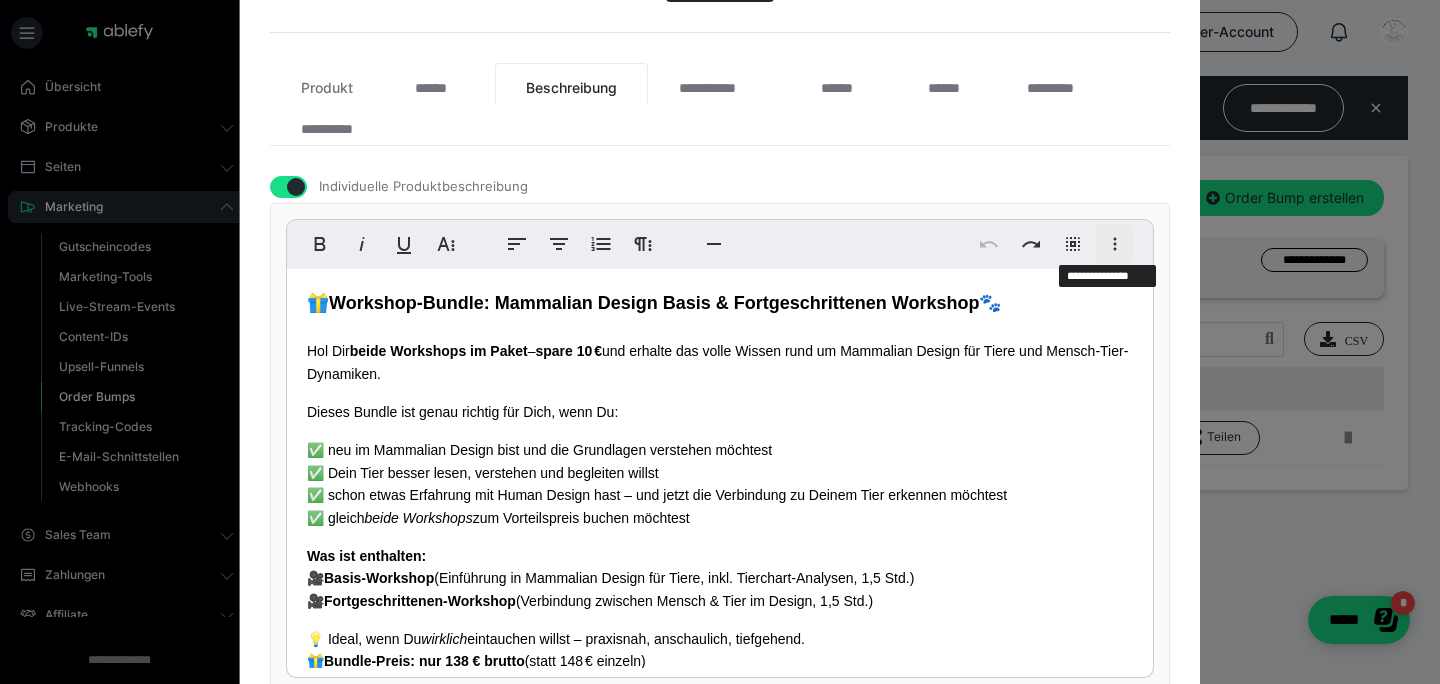click 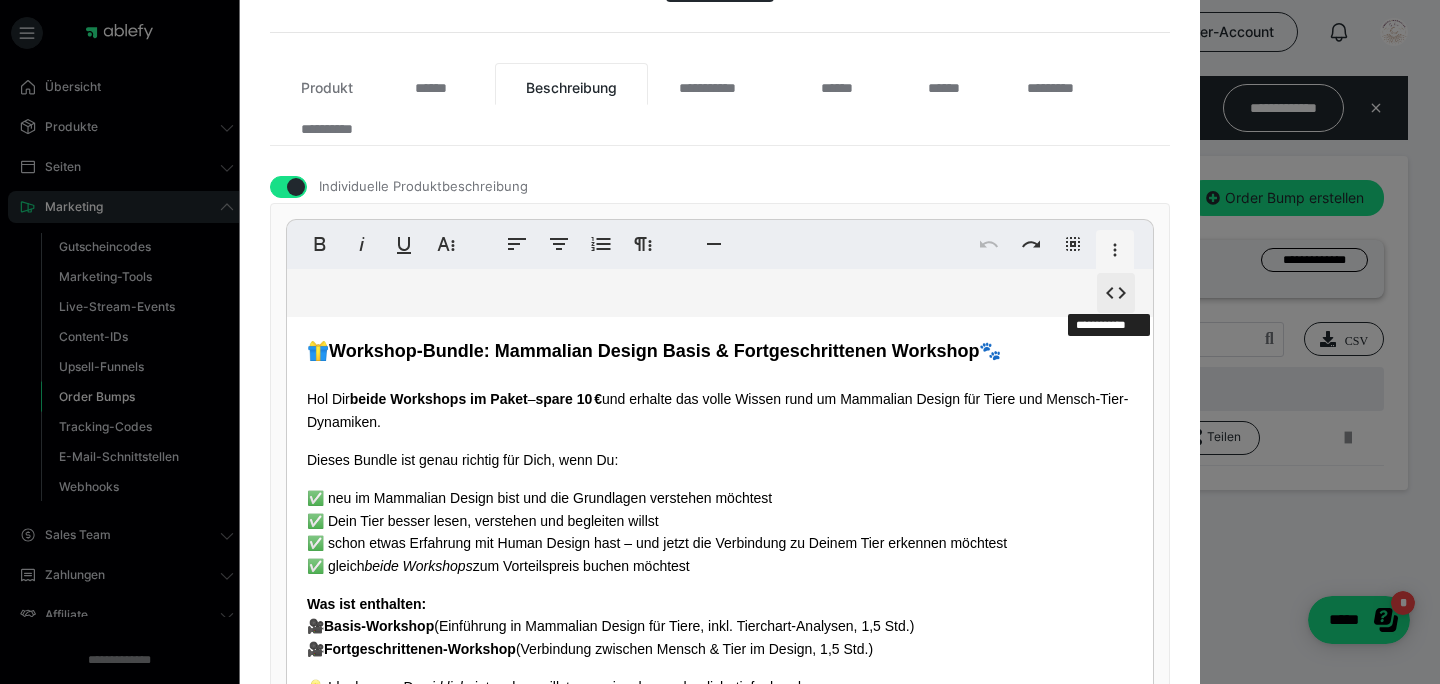 click 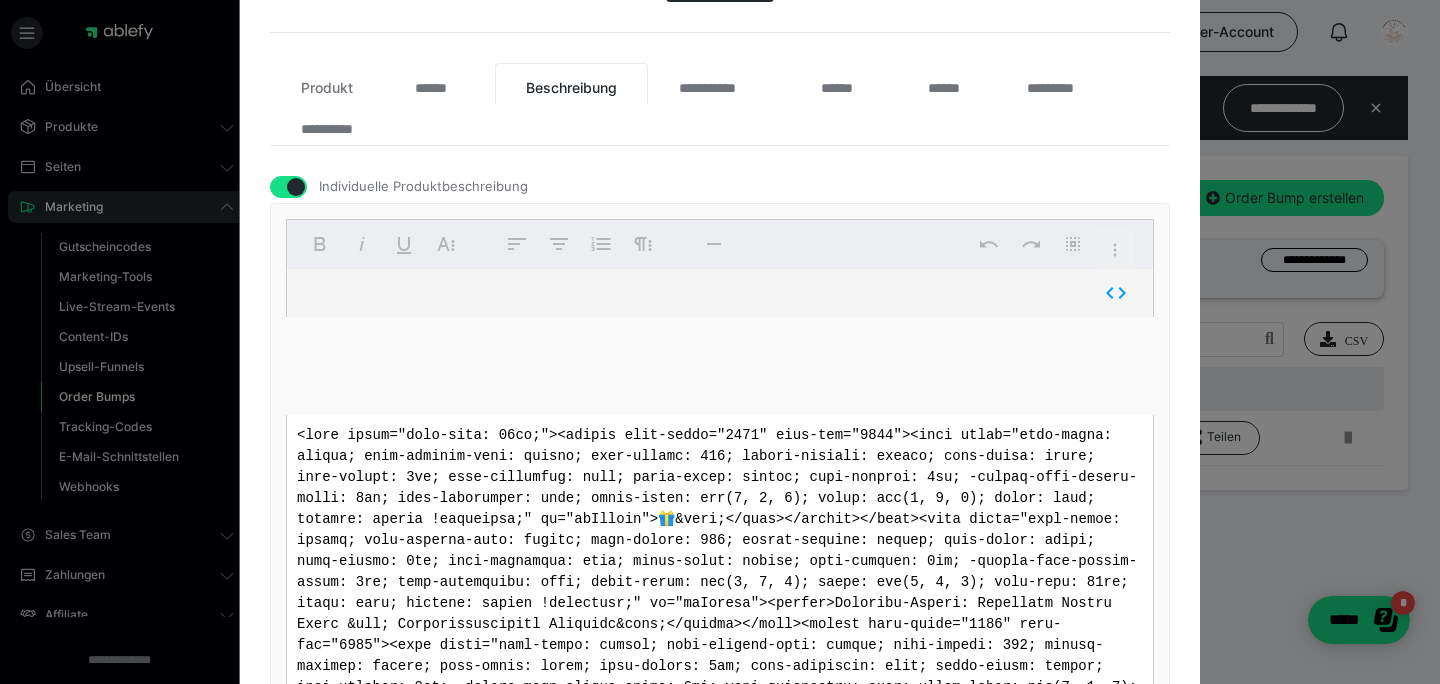 scroll, scrollTop: 761, scrollLeft: 0, axis: vertical 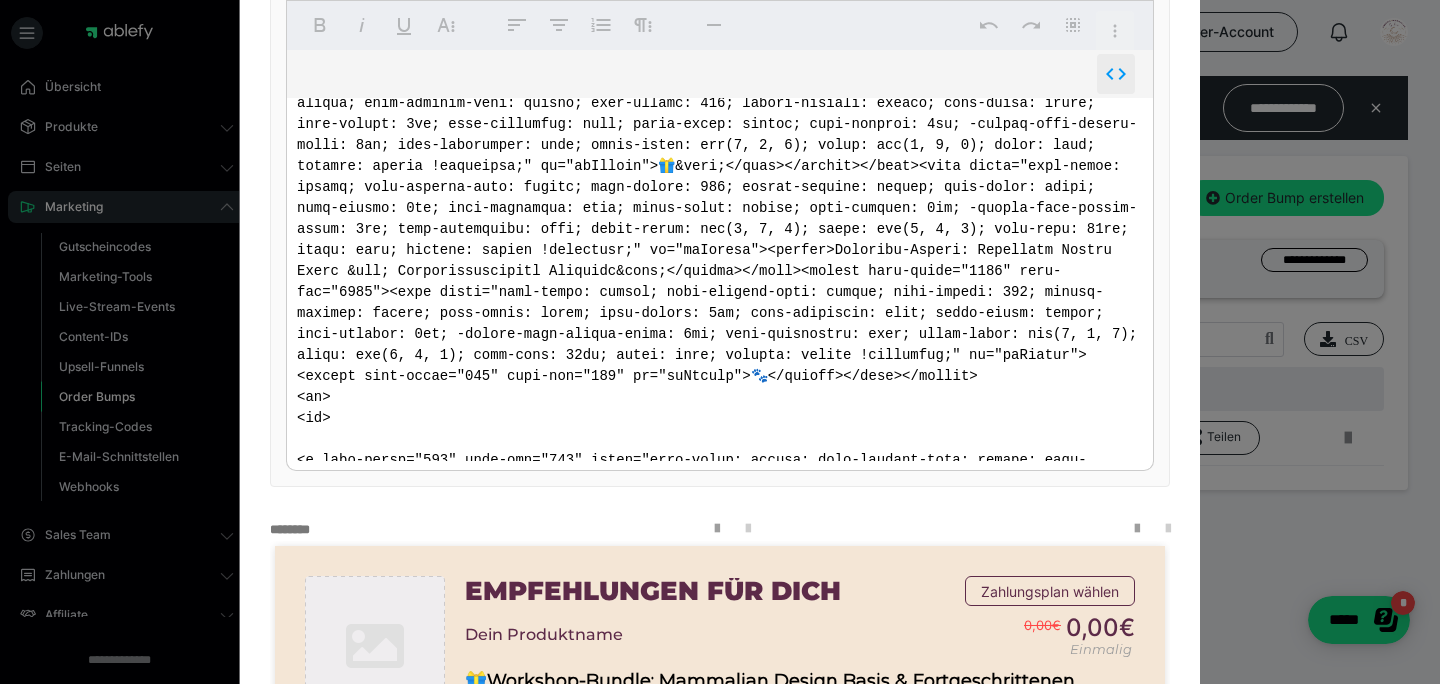 click 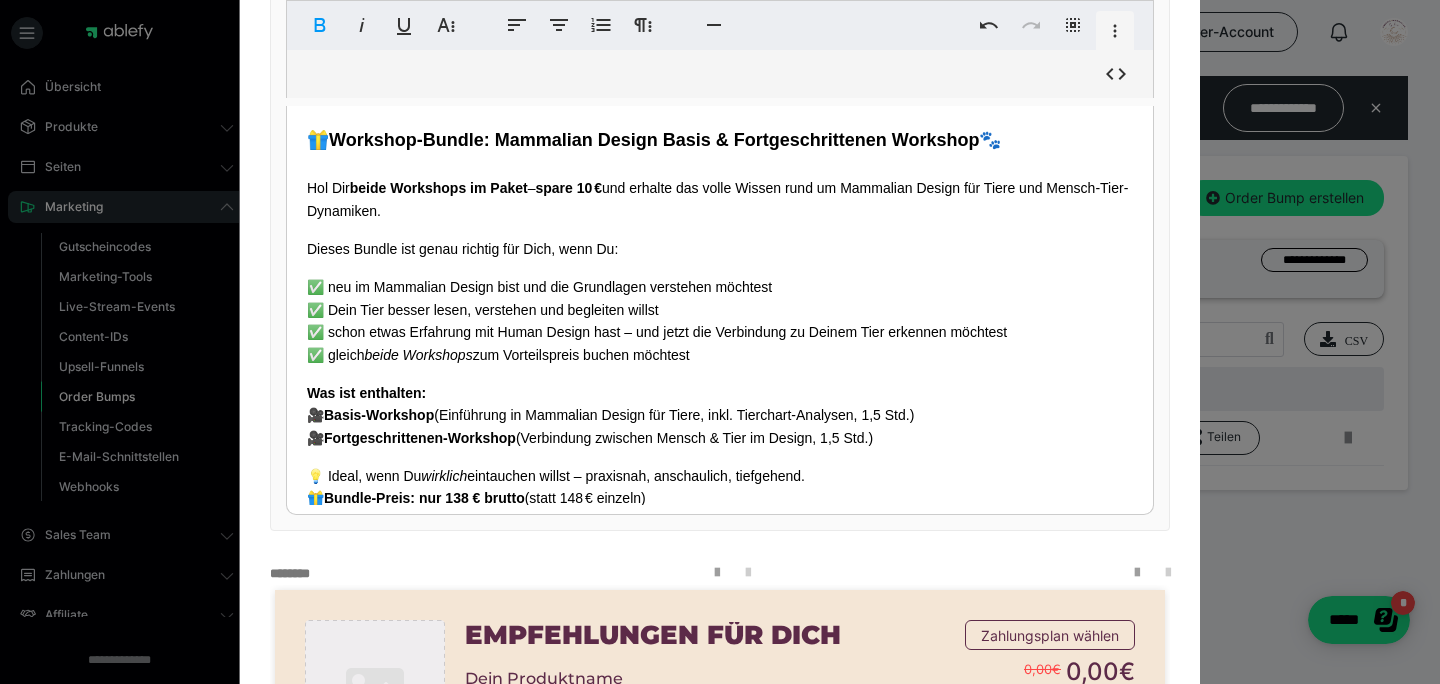 scroll, scrollTop: 718, scrollLeft: 0, axis: vertical 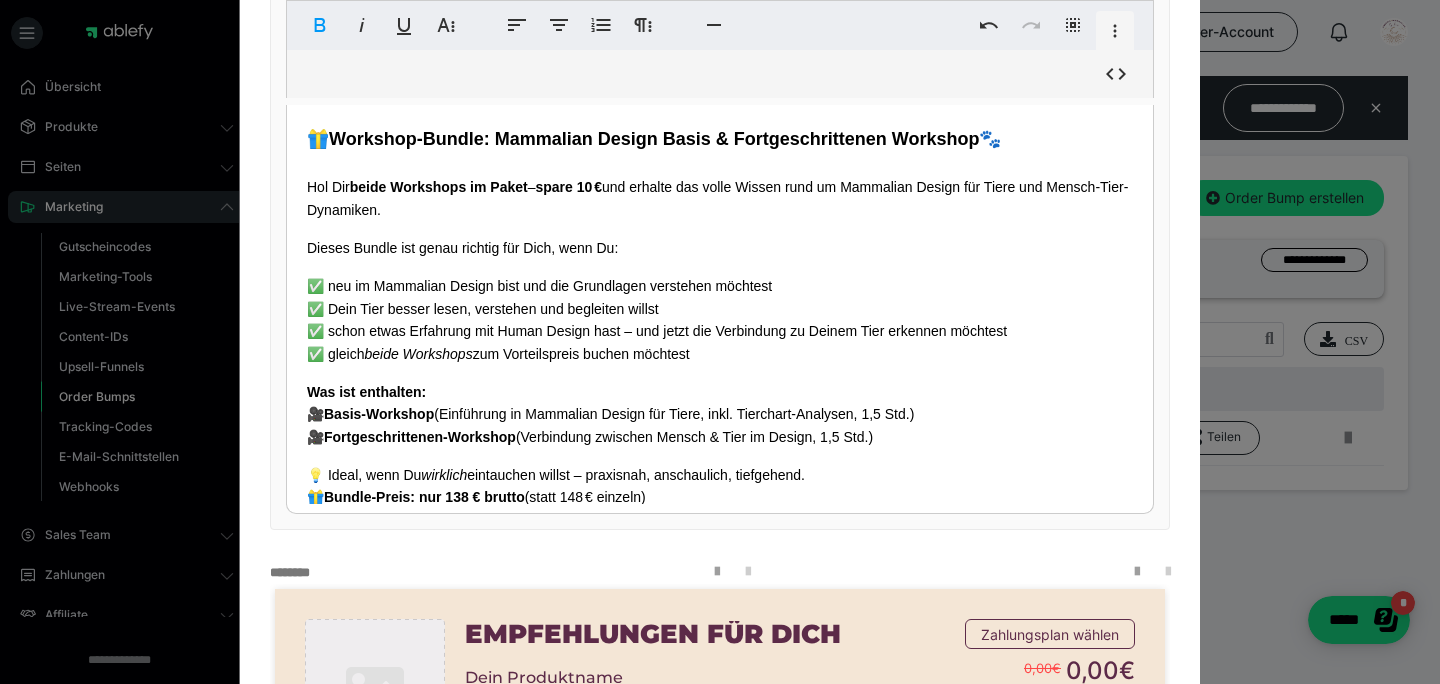 click on "Workshop-Bundle: Mammalian Design Basis & Fortgeschrittenen Workshop" at bounding box center (654, 139) 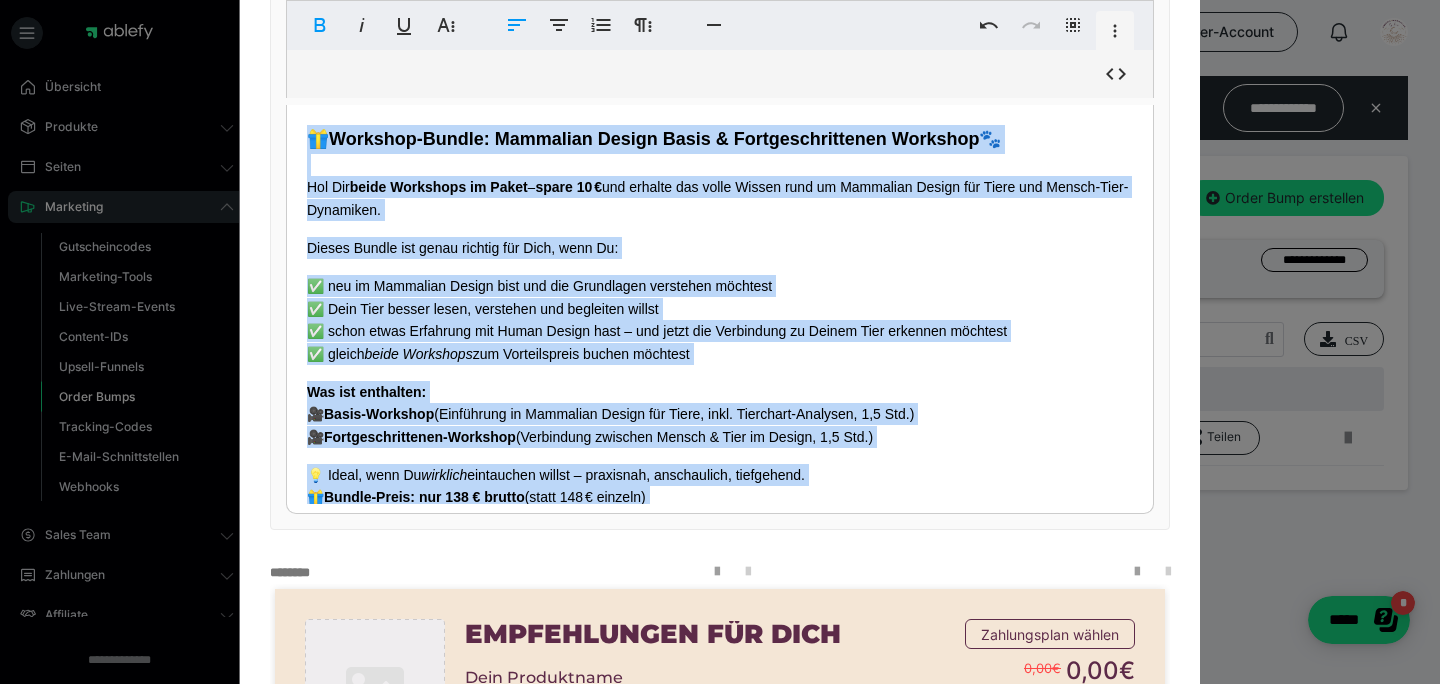 copy on "🎁  Workshop-Bundle: Mammalian Design Basis & Fortgeschrittenen Workshop  🐾 Hol Dir  beide Workshops im Paket  –  spare 10 €  und erhalte das volle Wissen rund um Mammalian Design für Tiere und Mensch-Tier-Dynamiken. Dieses Bundle ist genau richtig für Dich, wenn Du: ✅ neu im Mammalian Design bist und die Grundlagen verstehen möchtest ✅ Dein Tier besser lesen, verstehen und begleiten willst ✅ schon etwas Erfahrung mit Human Design hast – und jetzt die Verbindung zu Deinem Tier erkennen möchtest ✅ gleich  beide Workshops  zum Vorteilspreis buchen möchtest Was ist enthalten: 🎥  Basis-Workshop  (Einführung in Mammalian Design für Tiere, inkl. Tierchart-Analysen, 1,5 Std.) 🎥  Fortgeschrittenen-Workshop  (Verbindung zwischen Mensch & Tier im Design, 1,5 Std.) 💡 Ideal, wenn Du  wirklich  eintauchen willst – praxisnah, anschaulich, tiefgehend. 🎁  Bundle-Preis: nur 138 € brutto  (statt 148 € einzeln) 👉 Starte jetzt Deine Mammalian Design Reise! 🐶🐱" 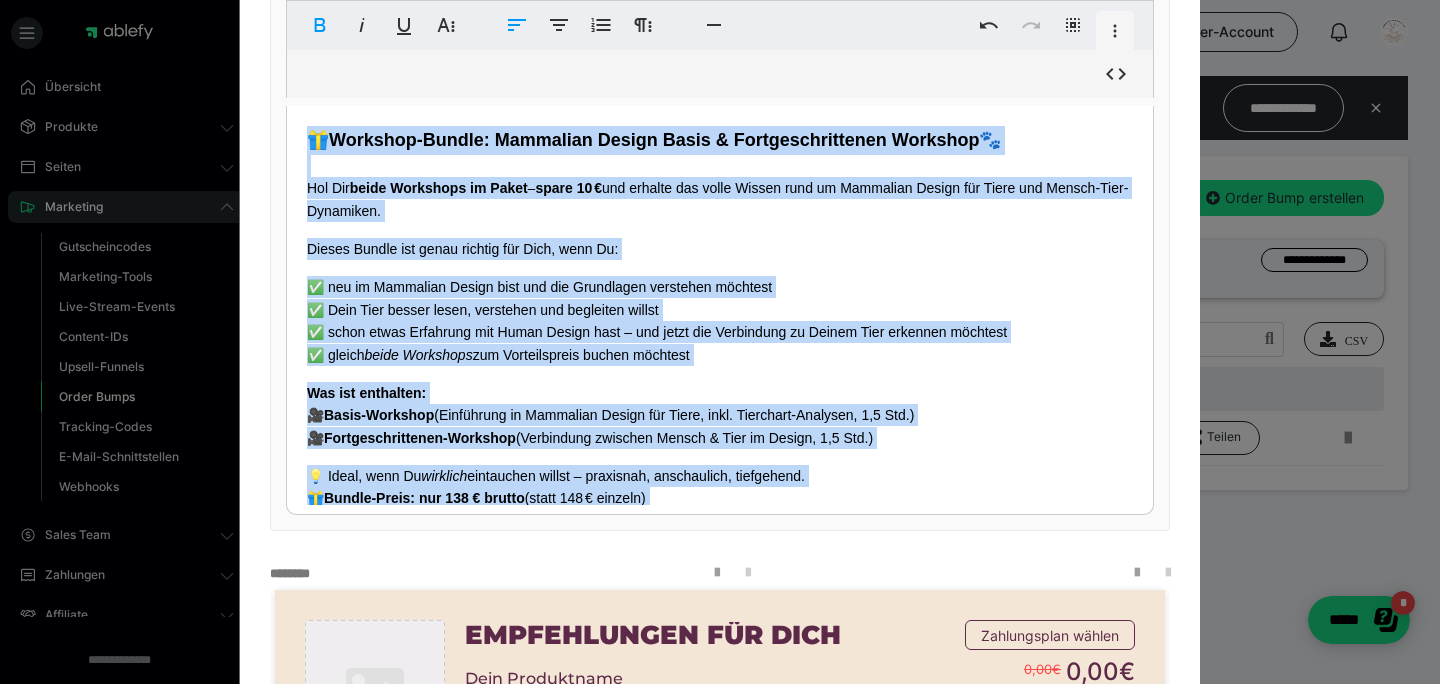 click on "Hol Dir  beide Workshops im Paket  –  spare 10 €  und erhalte das volle Wissen rund um Mammalian Design für Tiere und Mensch-Tier-Dynamiken." at bounding box center [720, 199] 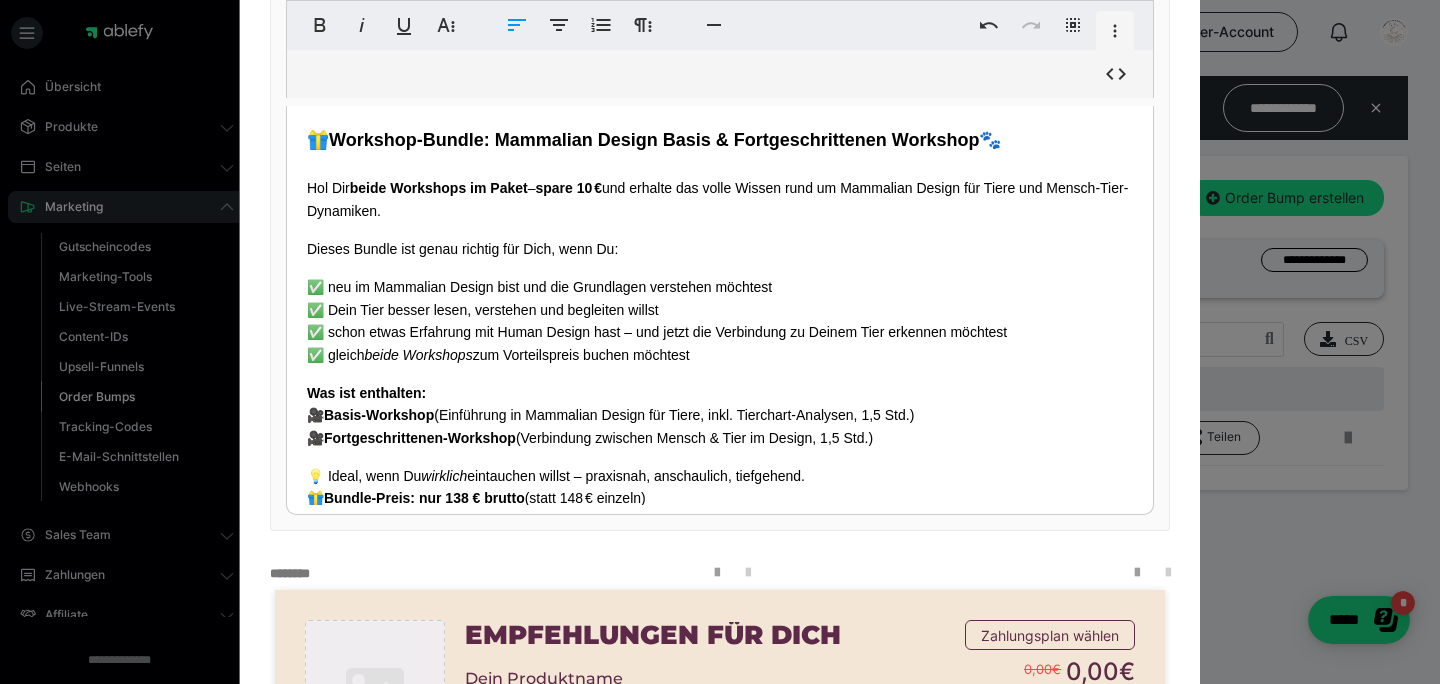 scroll, scrollTop: 716, scrollLeft: 0, axis: vertical 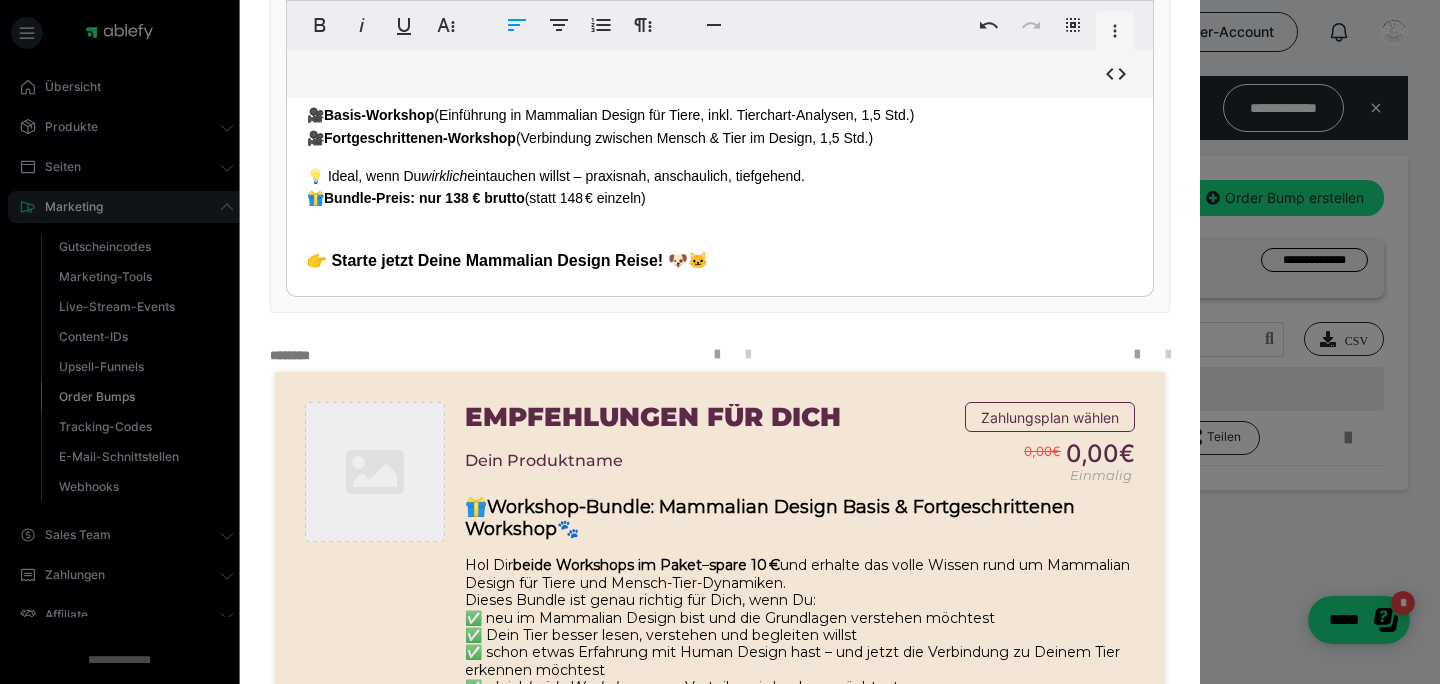 click on "🎁  Workshop-Bundle: Mammalian Design Basis & Fortgeschrittenen Workshop  🐾 Hol Dir  beide Workshops im Paket  –  spare 10 €  und erhalte das volle Wissen rund um Mammalian Design für Tiere und Mensch-Tier-Dynamiken. Dieses Bundle ist genau richtig für Dich, wenn Du: ✅ neu im Mammalian Design bist und die Grundlagen verstehen möchtest ✅ Dein Tier besser lesen, verstehen und begleiten willst ✅ schon etwas Erfahrung mit Human Design hast – und jetzt die Verbindung zu Deinem Tier erkennen möchtest ✅ gleich  beide Workshops  zum Vorteilspreis buchen möchtest Was ist enthalten: 🎥  Basis-Workshop  (Einführung in Mammalian Design für Tiere, inkl. Tierchart-Analysen, 1,5 Std.) 🎥  Fortgeschrittenen-Workshop  (Verbindung zwischen Mensch & Tier im Design, 1,5 Std.) 💡 Ideal, wenn Du  wirklich  eintauchen willst – praxisnah, anschaulich, tiefgehend. 🎁  Bundle-Preis: nur 138 € brutto  (statt 148 € einzeln) 👉 Starte jetzt Deine Mammalian Design Reise! 🐶🐱" at bounding box center (720, 50) 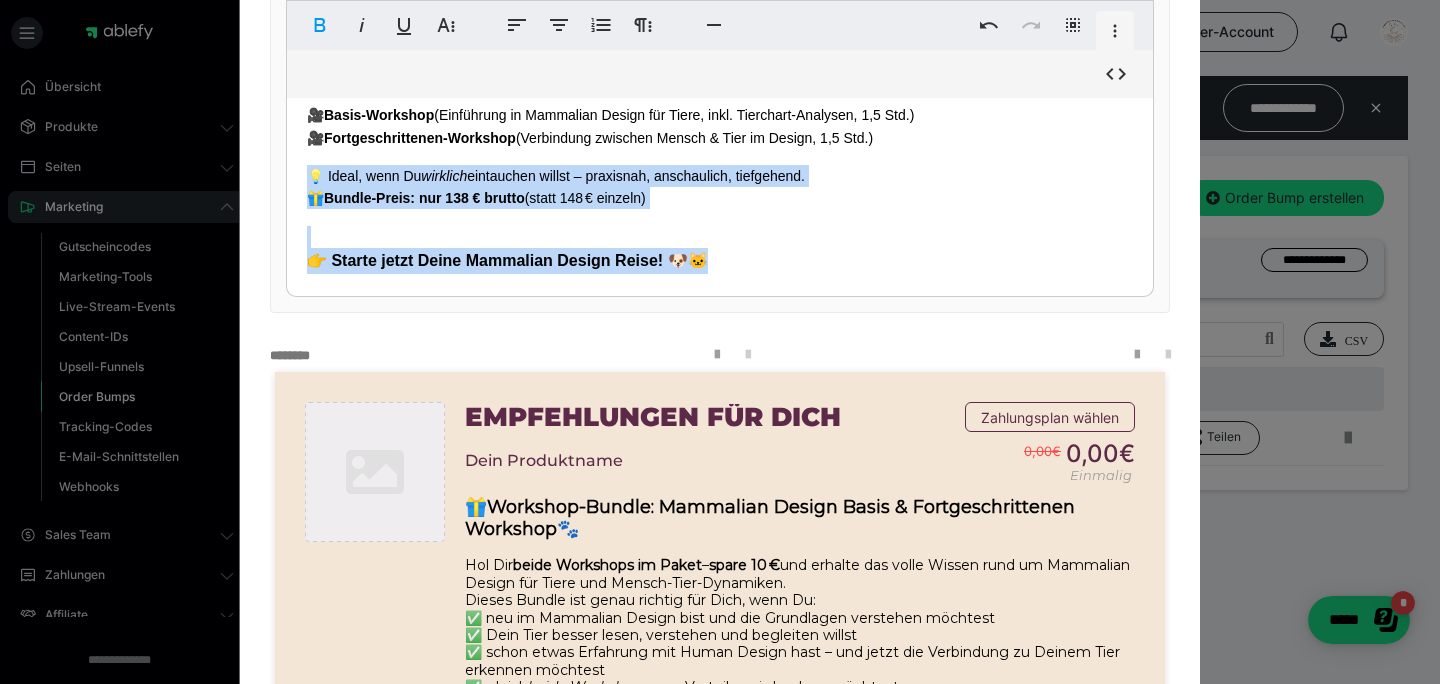 drag, startPoint x: 720, startPoint y: 252, endPoint x: 393, endPoint y: 158, distance: 340.24255 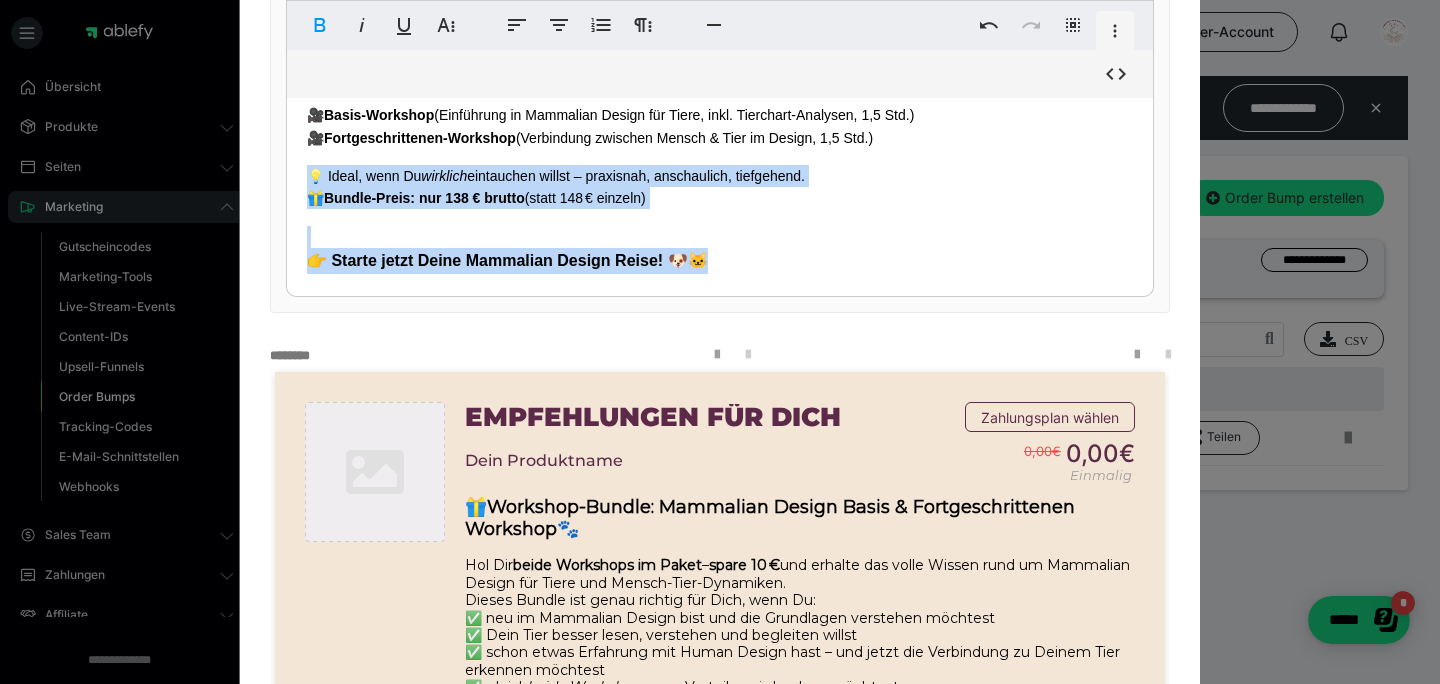 click on "🎁  Workshop-Bundle: Mammalian Design Basis & Fortgeschrittenen Workshop  🐾 Hol Dir  beide Workshops im Paket  –  spare 10 €  und erhalte das volle Wissen rund um Mammalian Design für Tiere und Mensch-Tier-Dynamiken. Dieses Bundle ist genau richtig für Dich, wenn Du: ✅ neu im Mammalian Design bist und die Grundlagen verstehen möchtest ✅ Dein Tier besser lesen, verstehen und begleiten willst ✅ schon etwas Erfahrung mit Human Design hast – und jetzt die Verbindung zu Deinem Tier erkennen möchtest ✅ gleich  beide Workshops  zum Vorteilspreis buchen möchtest Was ist enthalten: 🎥  Basis-Workshop  (Einführung in Mammalian Design für Tiere, inkl. Tierchart-Analysen, 1,5 Std.) 🎥  Fortgeschrittenen-Workshop  (Verbindung zwischen Mensch & Tier im Design, 1,5 Std.) 💡 Ideal, wenn Du  wirklich  eintauchen willst – praxisnah, anschaulich, tiefgehend. 🎁  Bundle-Preis: nur 138 € brutto  (statt 148 € einzeln) 👉 Starte jetzt Deine Mammalian Design Reise! 🐶🐱" at bounding box center (720, 50) 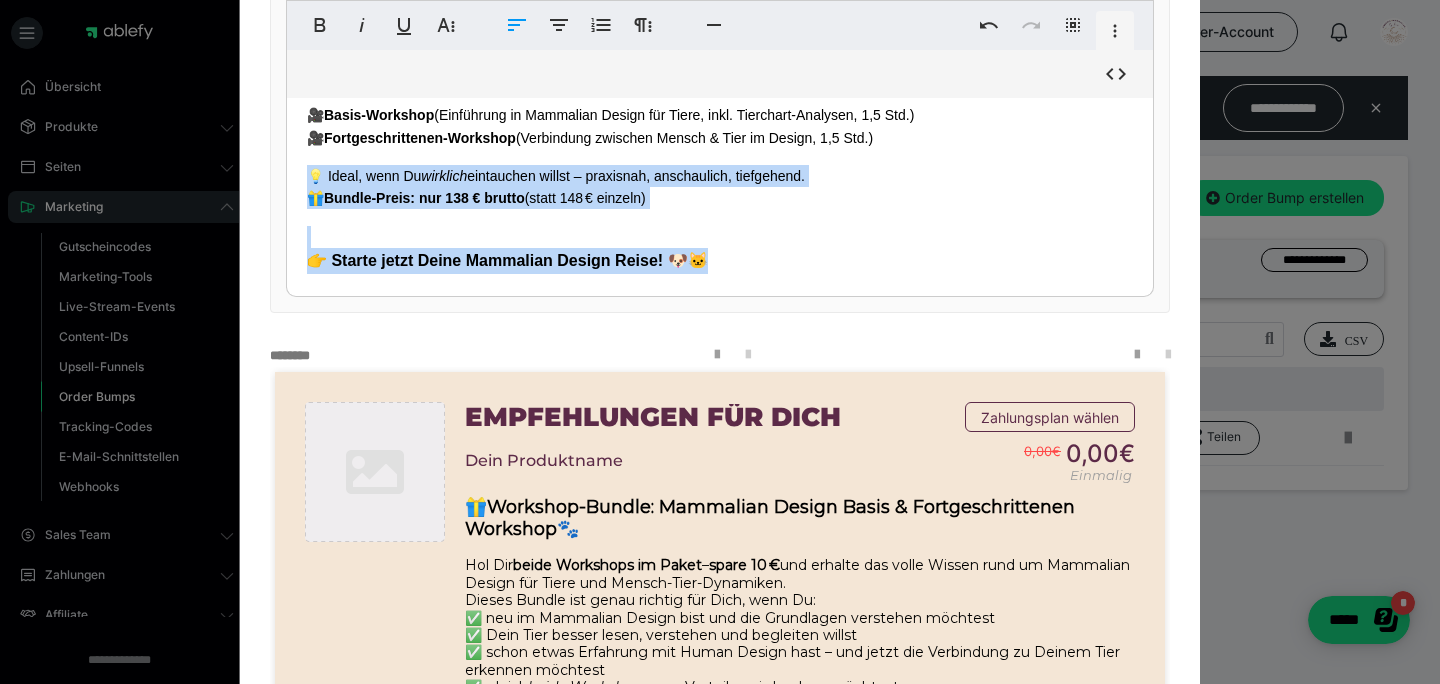scroll, scrollTop: 0, scrollLeft: 0, axis: both 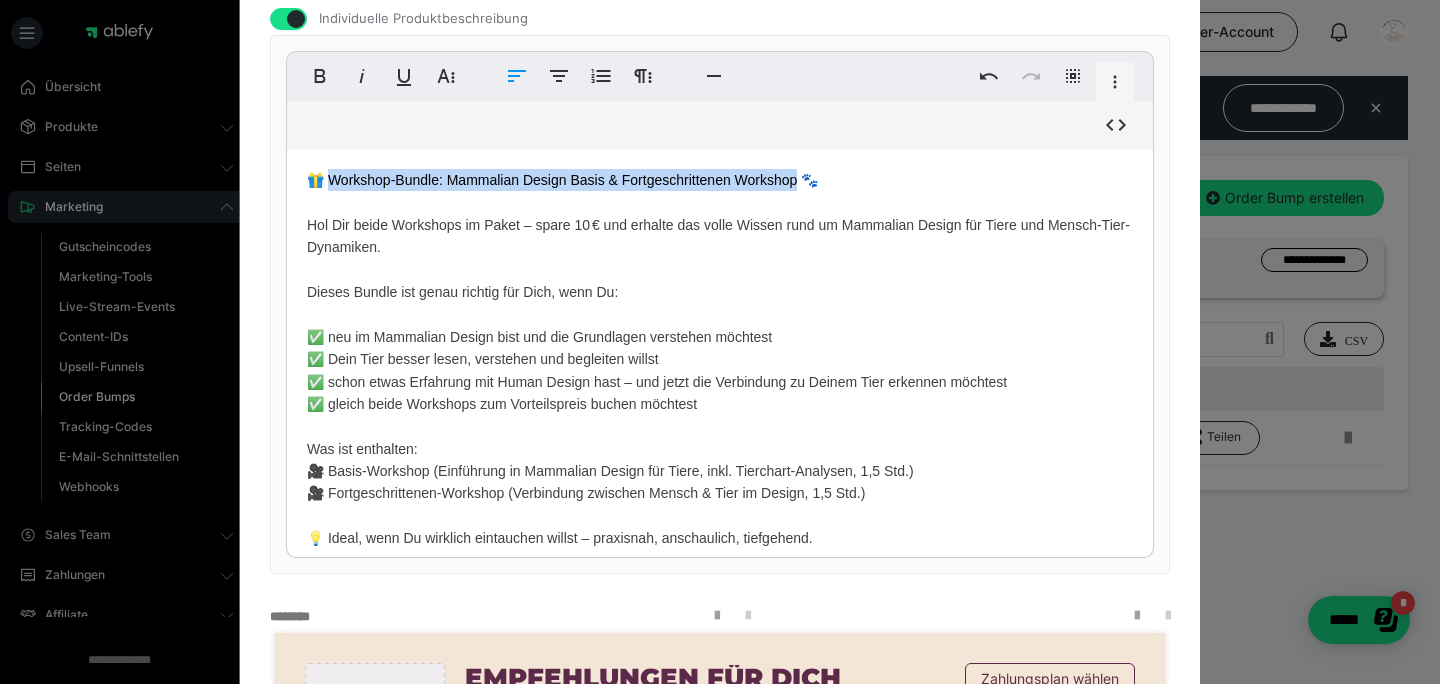 drag, startPoint x: 323, startPoint y: 181, endPoint x: 534, endPoint y: 129, distance: 217.31314 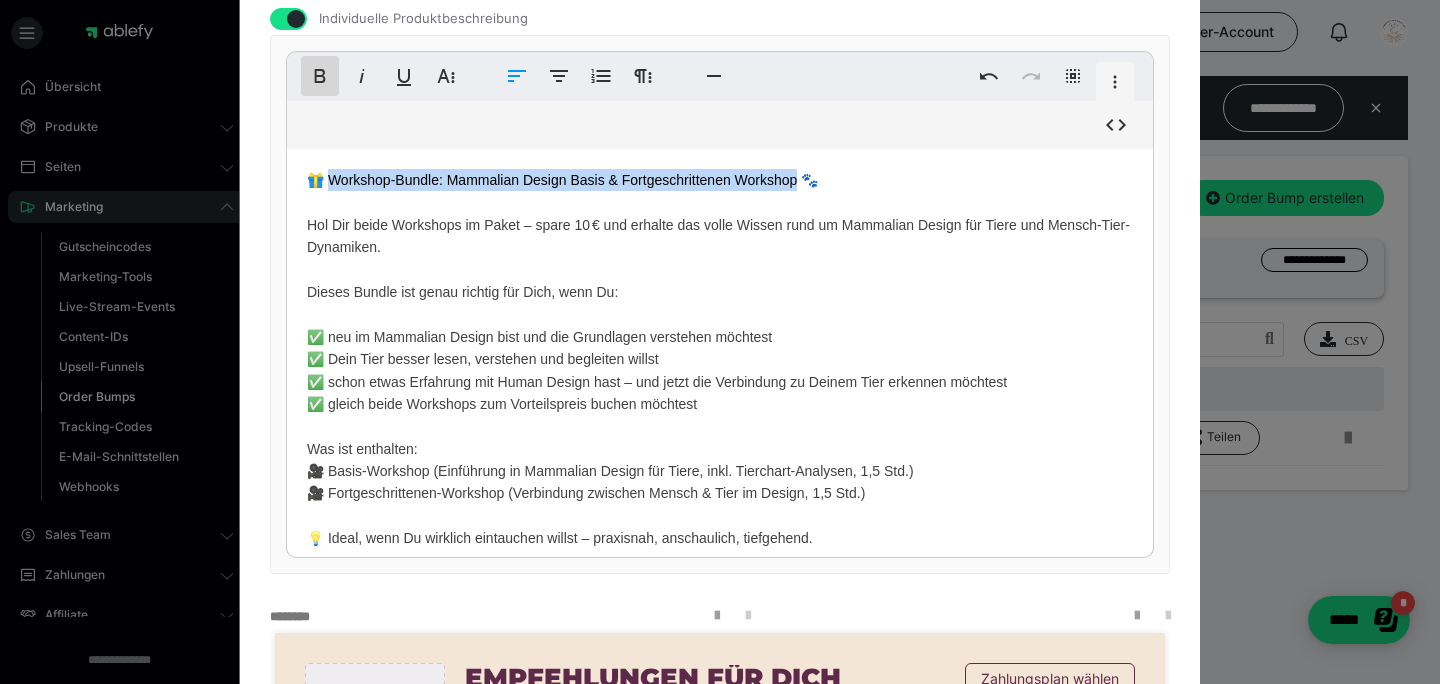click 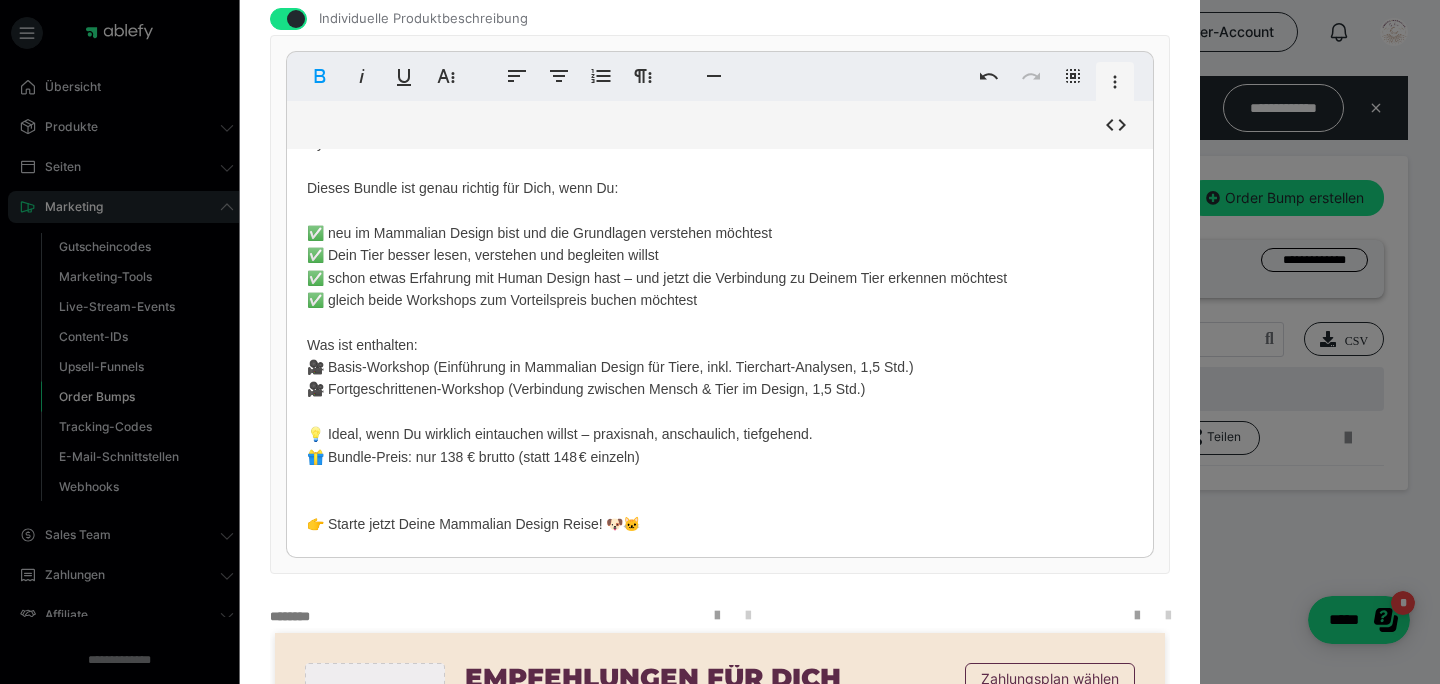 scroll, scrollTop: 103, scrollLeft: 0, axis: vertical 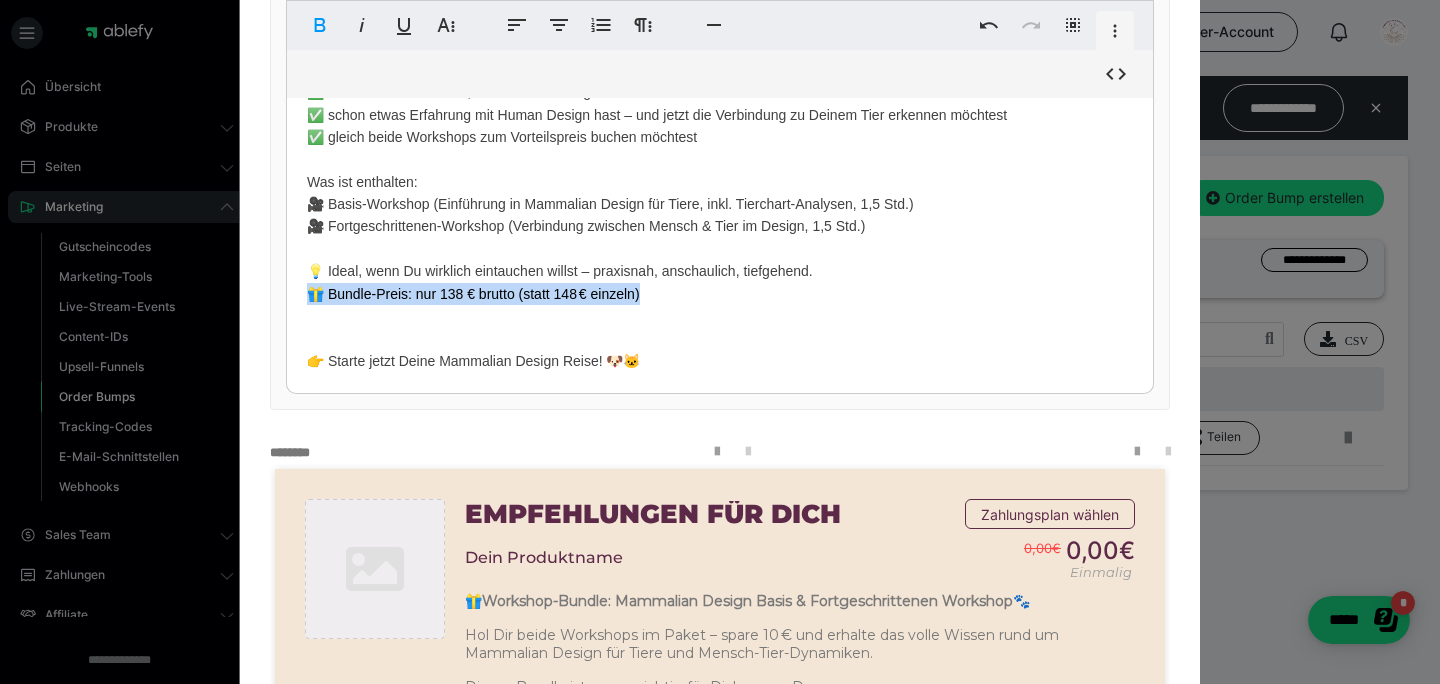 drag, startPoint x: 297, startPoint y: 290, endPoint x: 647, endPoint y: 288, distance: 350.0057 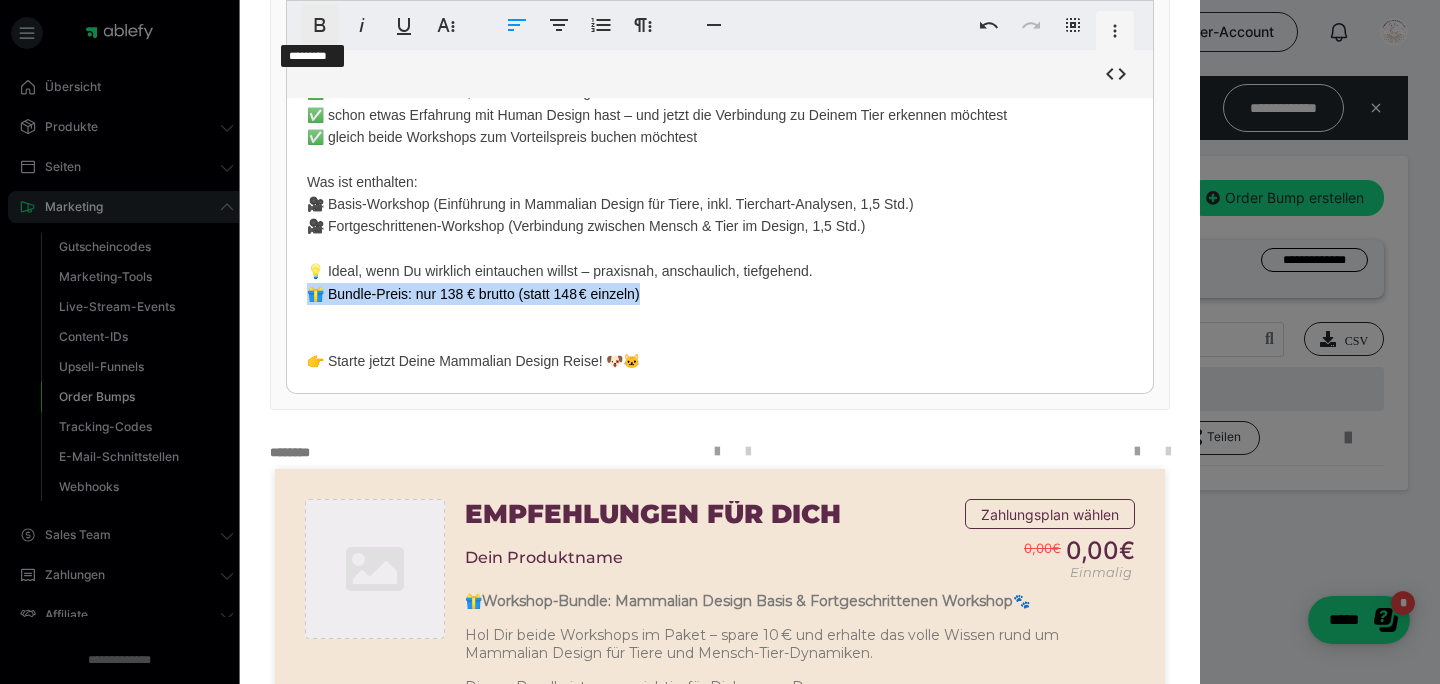 click 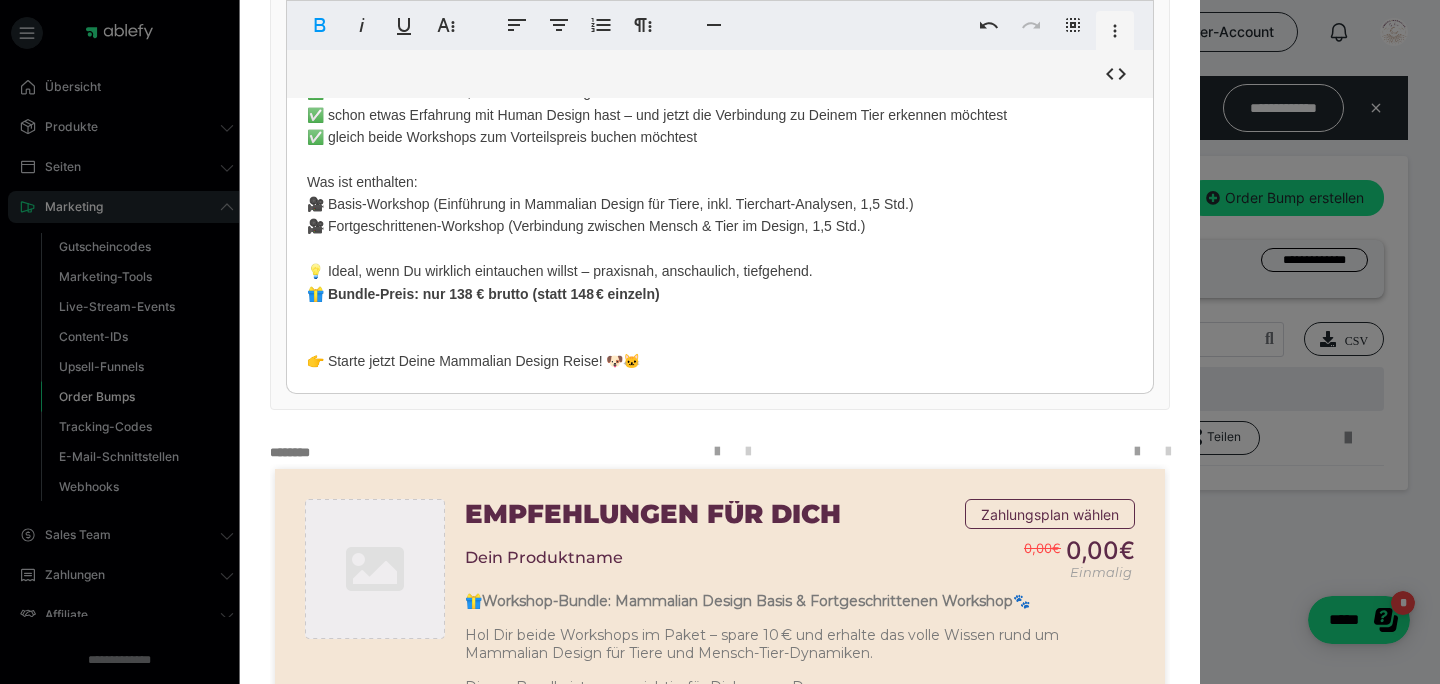 click on "🎁  Workshop-Bundle: Mammalian Design Basis & Fortgeschrittenen Workshop  🐾 Hol Dir beide Workshops im Paket – spare 10 € und erhalte das volle Wissen rund um Mammalian Design für Tiere und Mensch-Tier-Dynamiken. Dieses Bundle ist genau richtig für Dich, wenn Du: ✅ neu im Mammalian Design bist und die Grundlagen verstehen möchtest ✅ Dein Tier besser lesen, verstehen und begleiten willst ✅ schon etwas Erfahrung mit Human Design hast – und jetzt die Verbindung zu Deinem Tier erkennen möchtest ✅ gleich beide Workshops zum Vorteilspreis buchen möchtest Was ist enthalten: 🎥 Basis-Workshop (Einführung in Mammalian Design für Tiere, inkl. Tierchart-Analysen, 1,5 Std.) 🎥 Fortgeschrittenen-Workshop (Verbindung zwischen Mensch & Tier im Design, 1,5 Std.) 💡 Ideal, wenn Du wirklich eintauchen willst – praxisnah, anschaulich, tiefgehend. 🎁 Bundle-Preis: nur 138 € brutto (statt 148 € einzeln) 👉 Starte jetzt Deine Mammalian Design Reise! 🐶🐱" at bounding box center (720, 137) 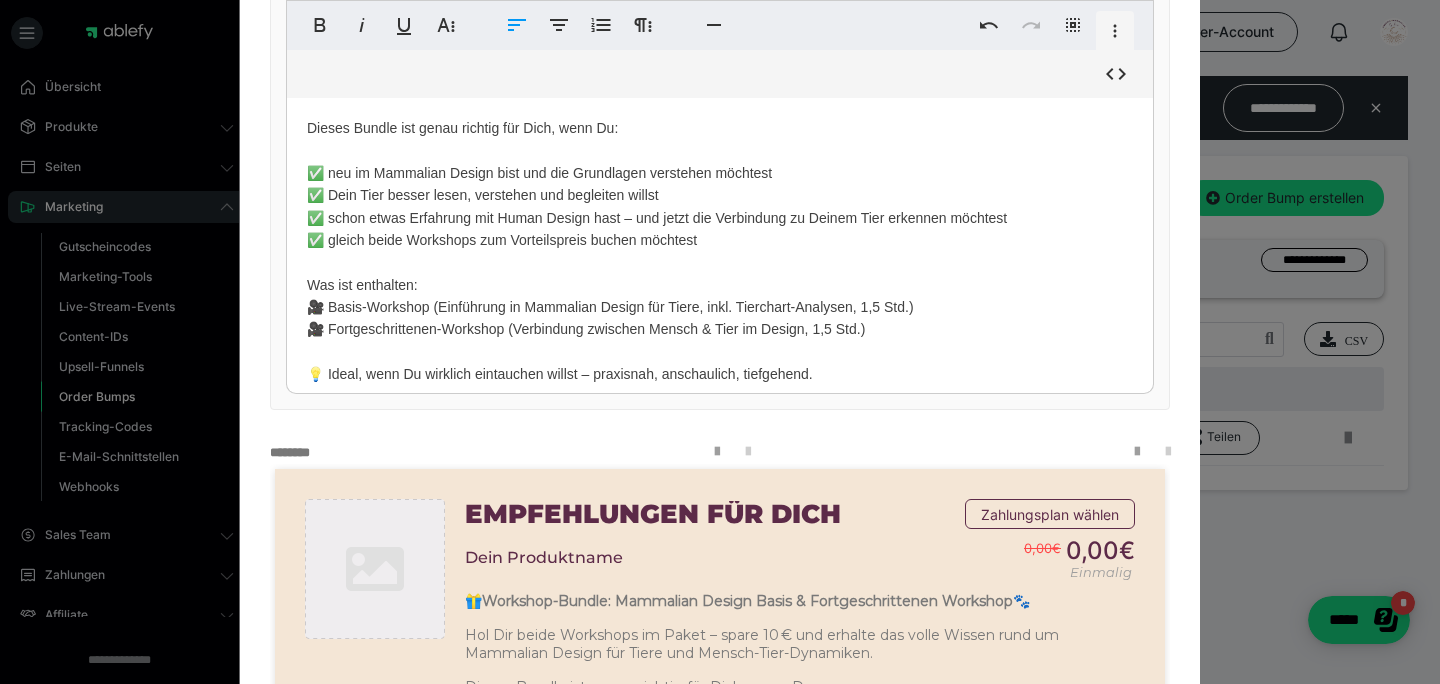 scroll, scrollTop: 0, scrollLeft: 0, axis: both 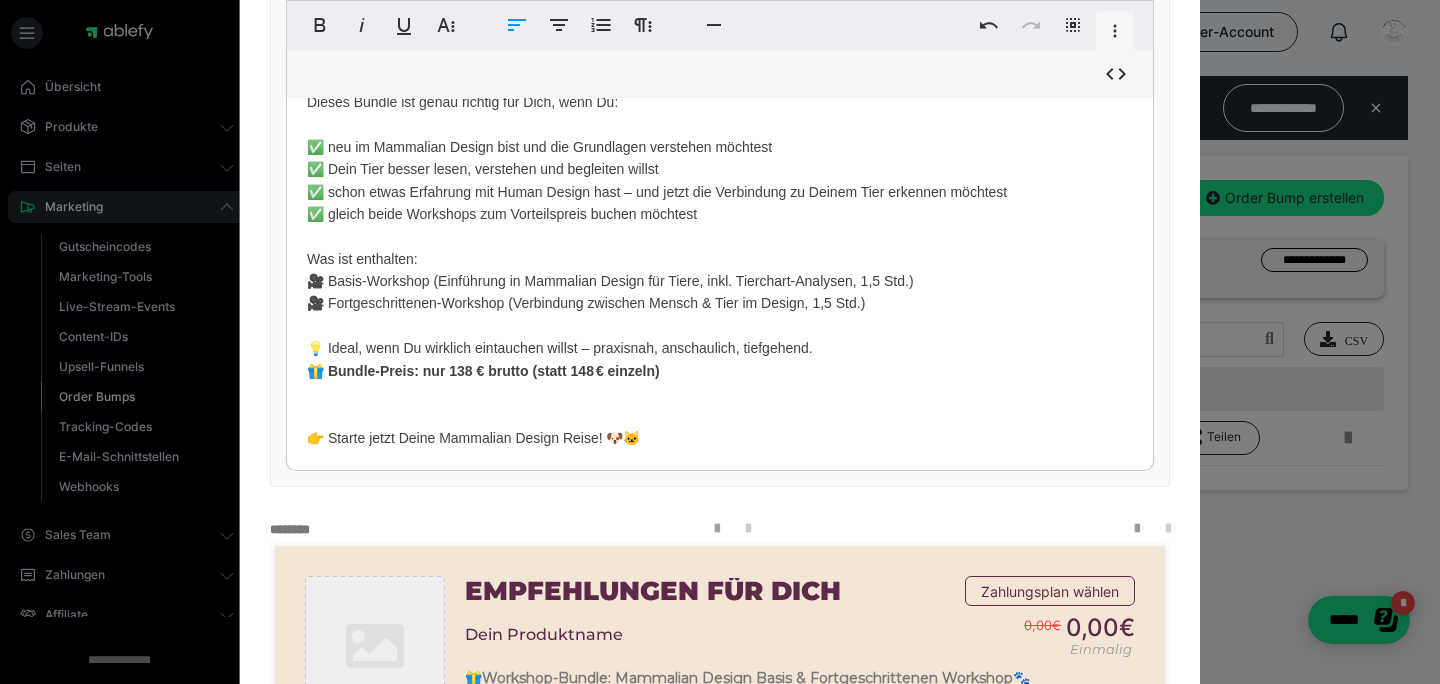 click on "🎁 Bundle-Preis: nur 138 € brutto (statt 148 € einzeln)" at bounding box center (483, 371) 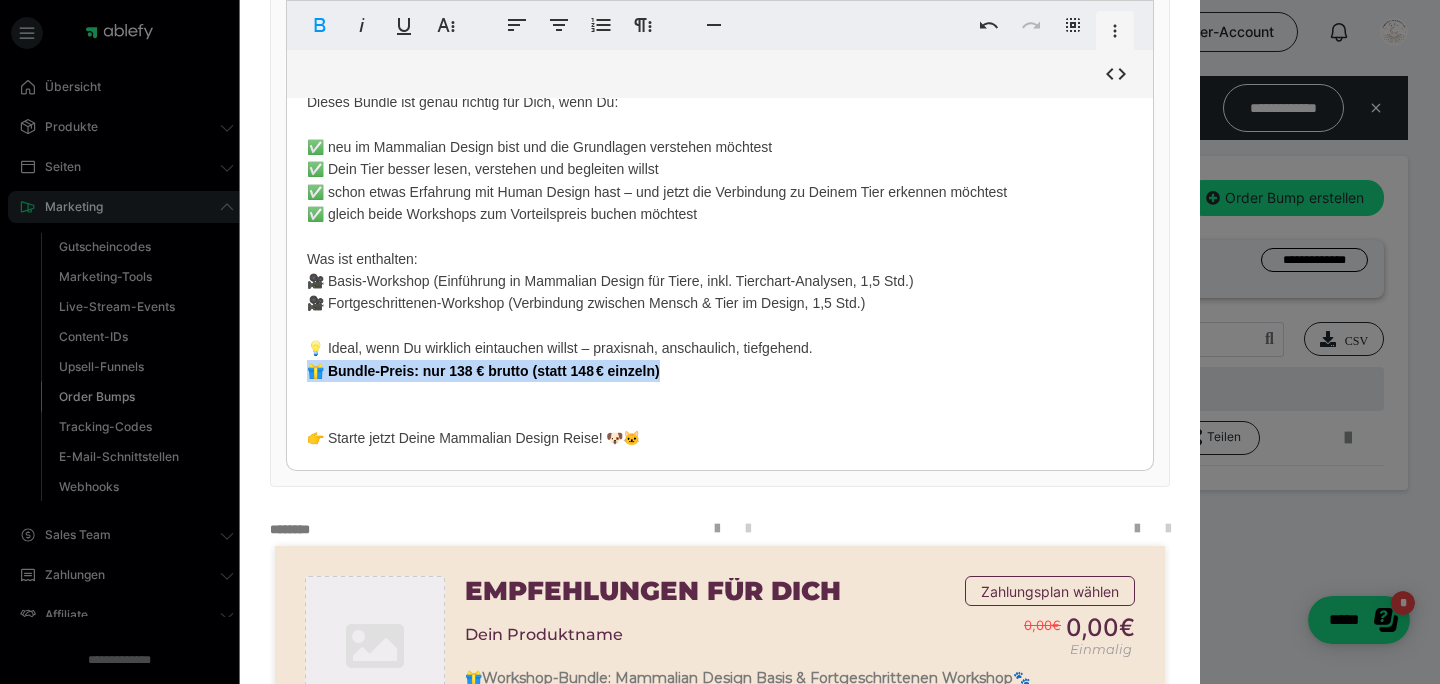 drag, startPoint x: 546, startPoint y: 364, endPoint x: 304, endPoint y: 361, distance: 242.0186 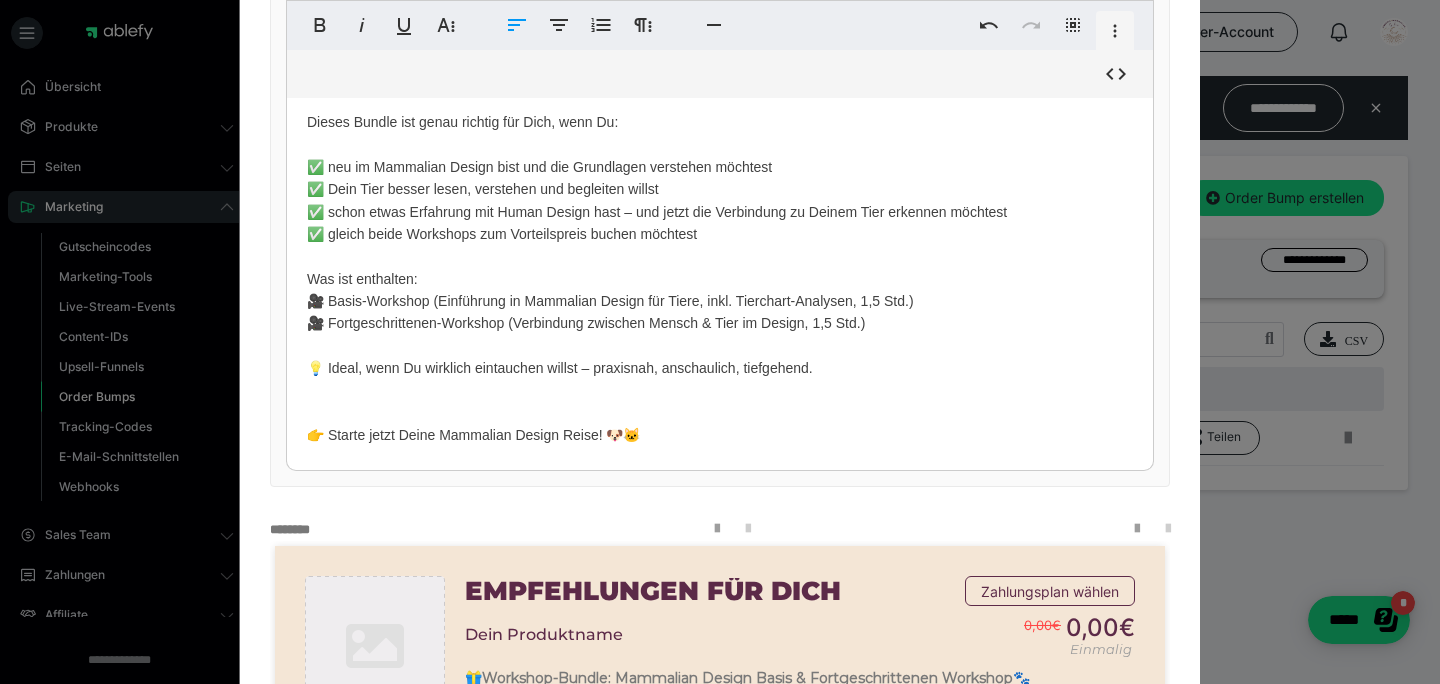 scroll, scrollTop: 81, scrollLeft: 0, axis: vertical 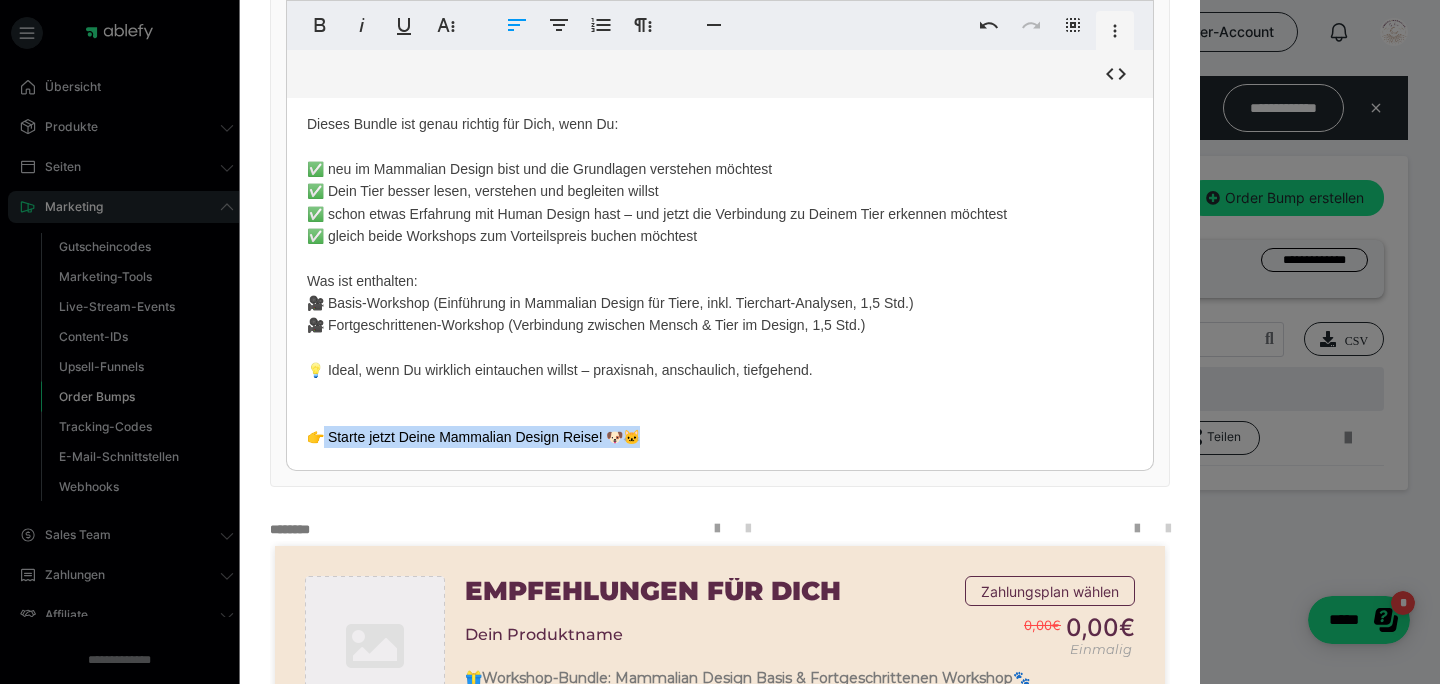 drag, startPoint x: 593, startPoint y: 430, endPoint x: 320, endPoint y: 429, distance: 273.00183 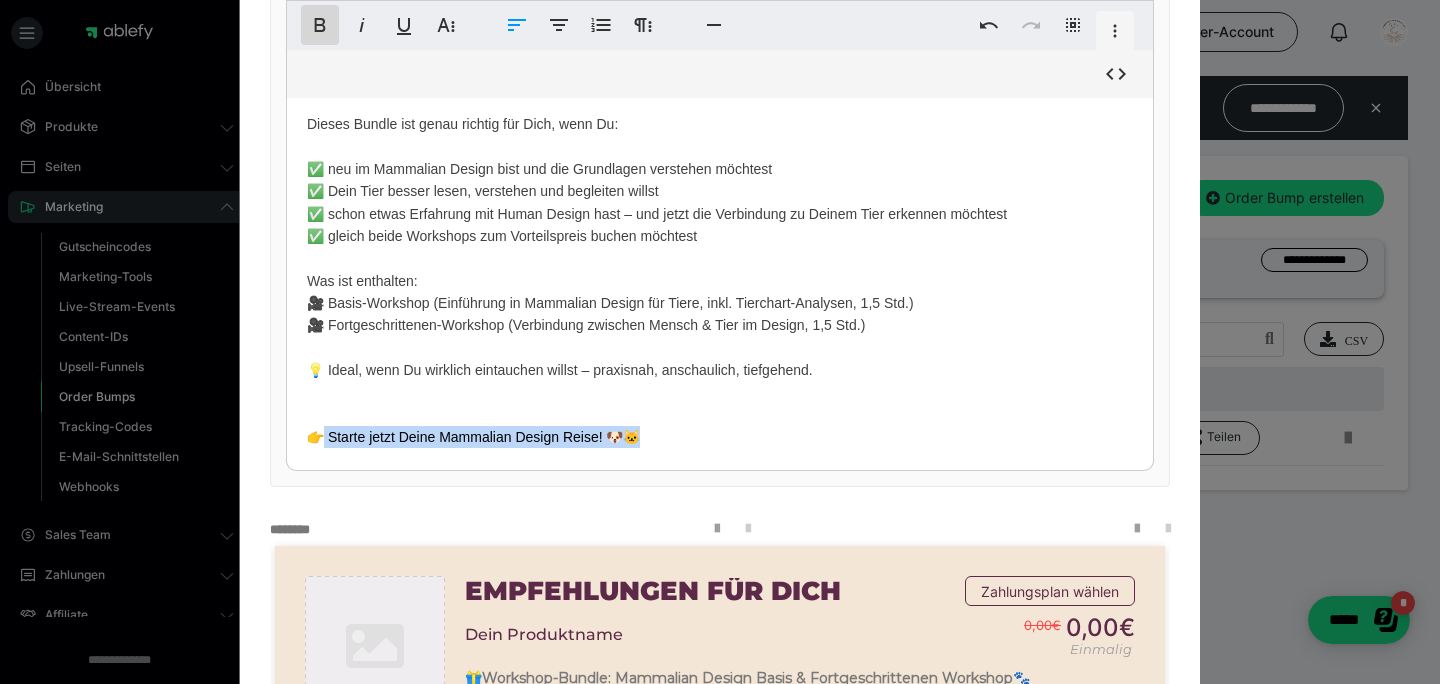 drag, startPoint x: 310, startPoint y: 19, endPoint x: 453, endPoint y: 254, distance: 275.08908 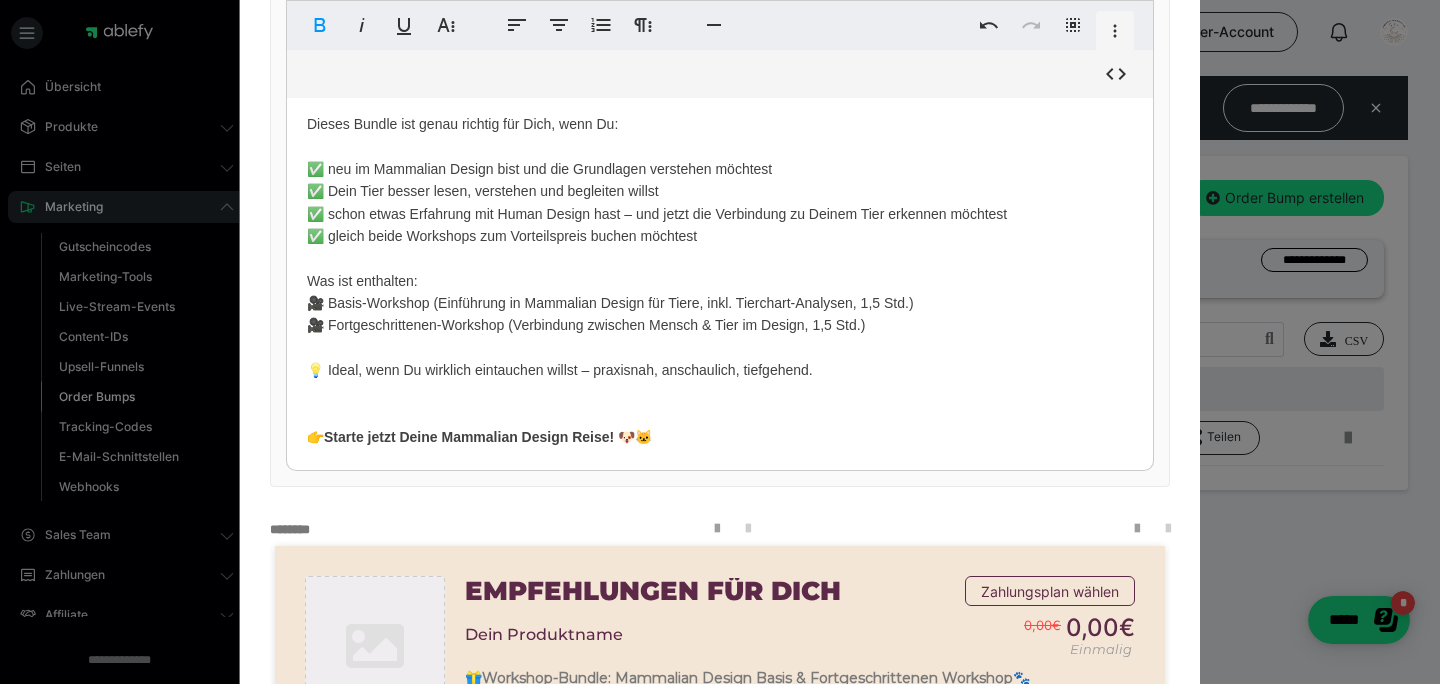 click on "🎁  Workshop-Bundle: Mammalian Design Basis & Fortgeschrittenen Workshop  🐾 Hol Dir beide Workshops im Paket – spare 10 € und erhalte das volle Wissen rund um Mammalian Design für Tiere und Mensch-Tier-Dynamiken. Dieses Bundle ist genau richtig für Dich, wenn Du: ✅ neu im Mammalian Design bist und die Grundlagen verstehen möchtest ✅ Dein Tier besser lesen, verstehen und begleiten willst ✅ schon etwas Erfahrung mit Human Design hast – und jetzt die Verbindung zu Deinem Tier erkennen möchtest ✅ gleich beide Workshops zum Vorteilspreis buchen möchtest Was ist enthalten: 🎥 Basis-Workshop (Einführung in Mammalian Design für Tiere, inkl. Tierchart-Analysen, 1,5 Std.) 🎥 Fortgeschrittenen-Workshop (Verbindung zwischen Mensch & Tier im Design, 1,5 Std.) 💡 Ideal, wenn Du wirklich eintauchen willst – praxisnah, anschaulich, tiefgehend. 👉  Starte jetzt Deine Mammalian Design Reise! 🐶🐱" at bounding box center (720, 225) 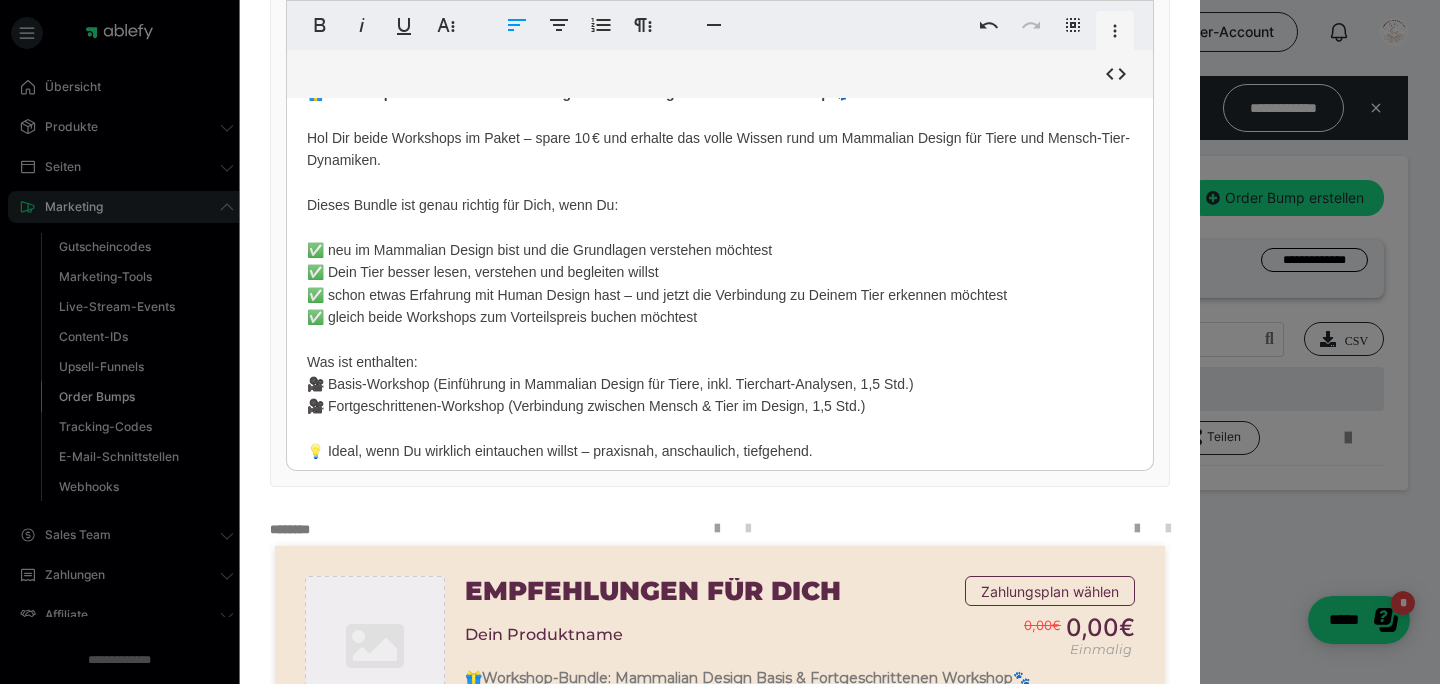 scroll, scrollTop: 0, scrollLeft: 0, axis: both 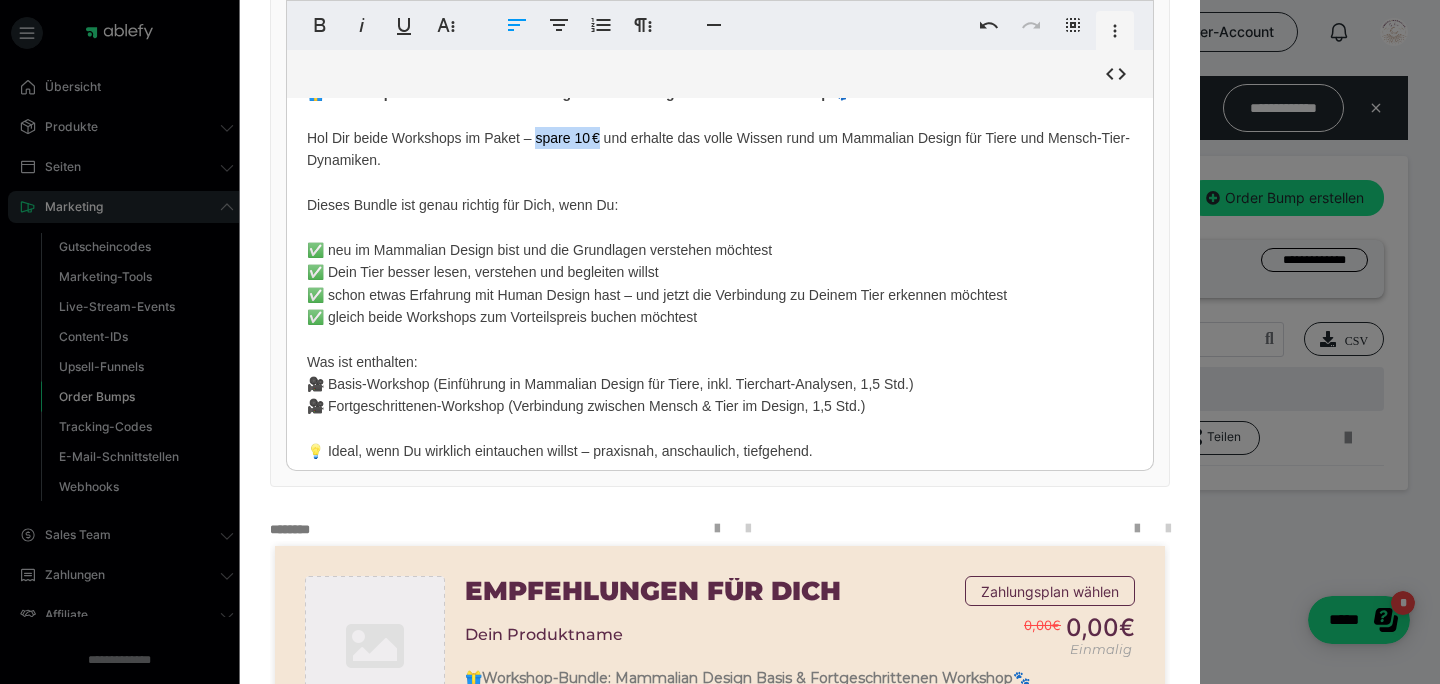 drag, startPoint x: 531, startPoint y: 140, endPoint x: 594, endPoint y: 141, distance: 63.007935 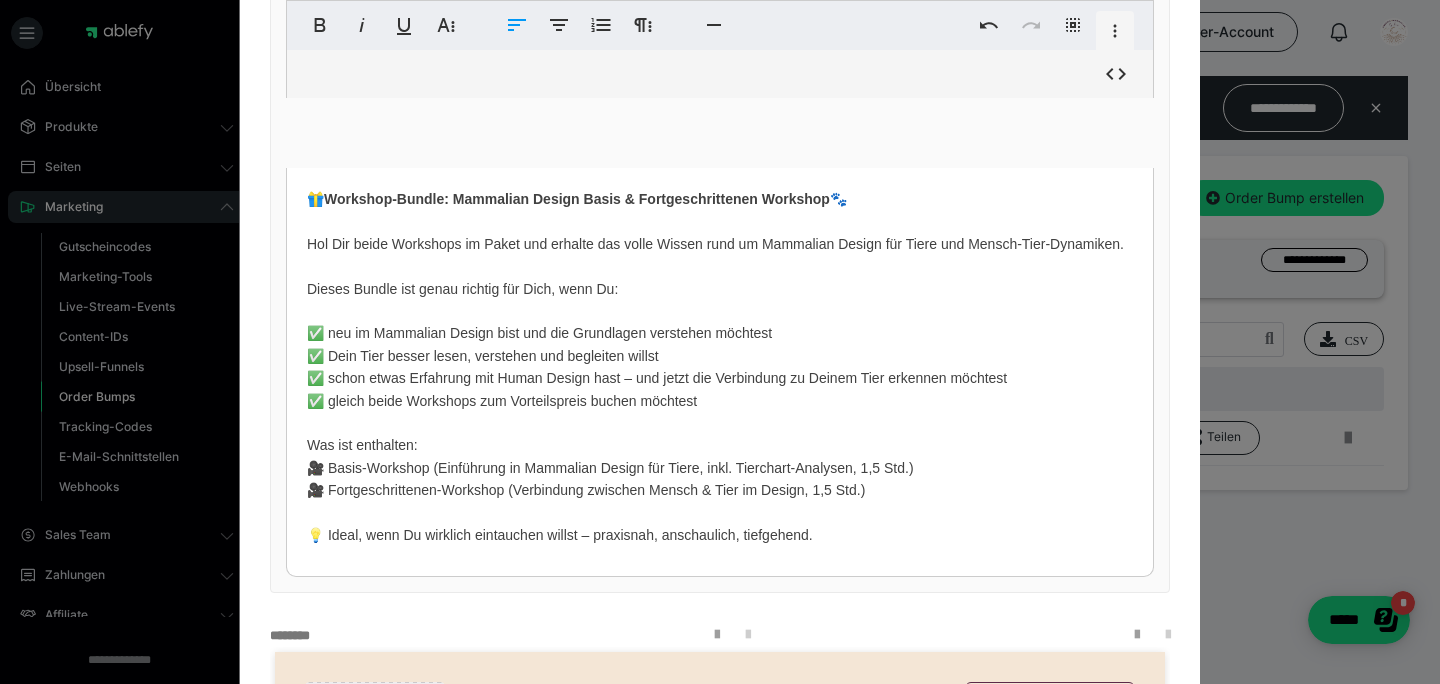 scroll, scrollTop: 653, scrollLeft: 0, axis: vertical 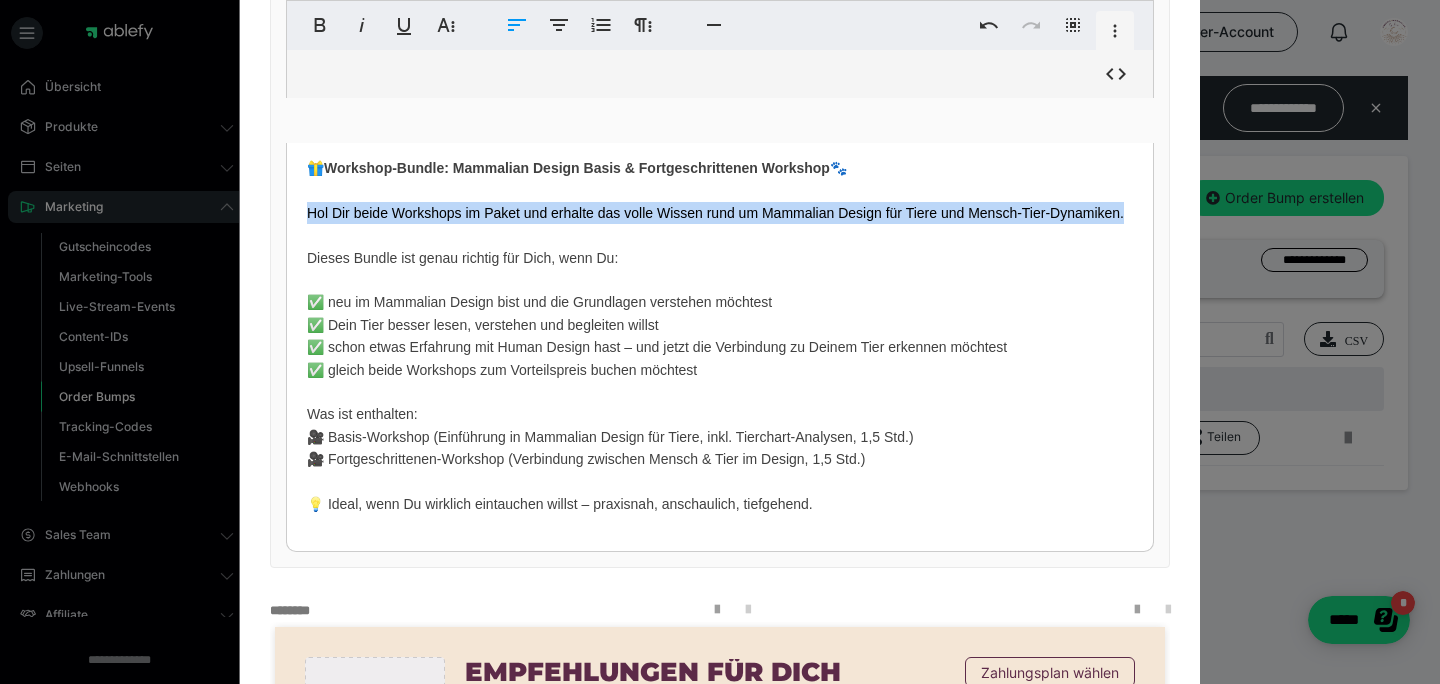 drag, startPoint x: 298, startPoint y: 219, endPoint x: 374, endPoint y: 235, distance: 77.665955 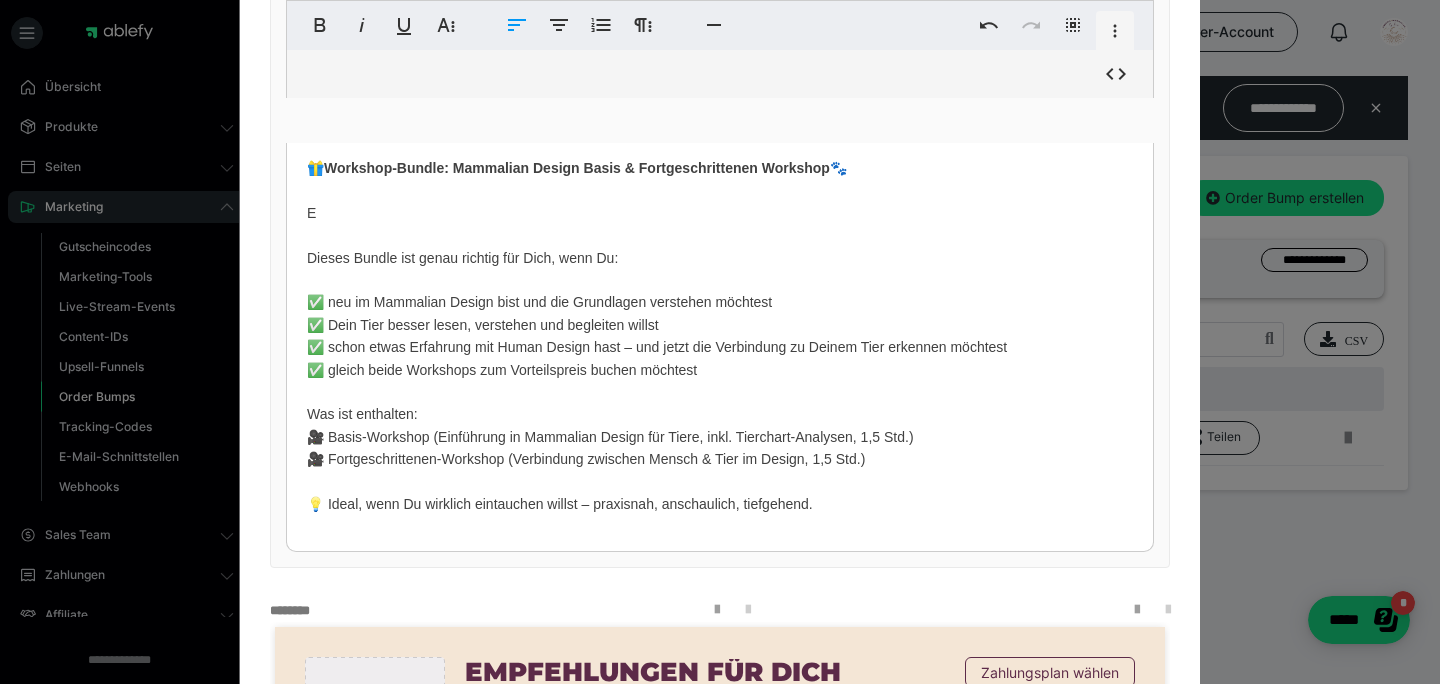 type 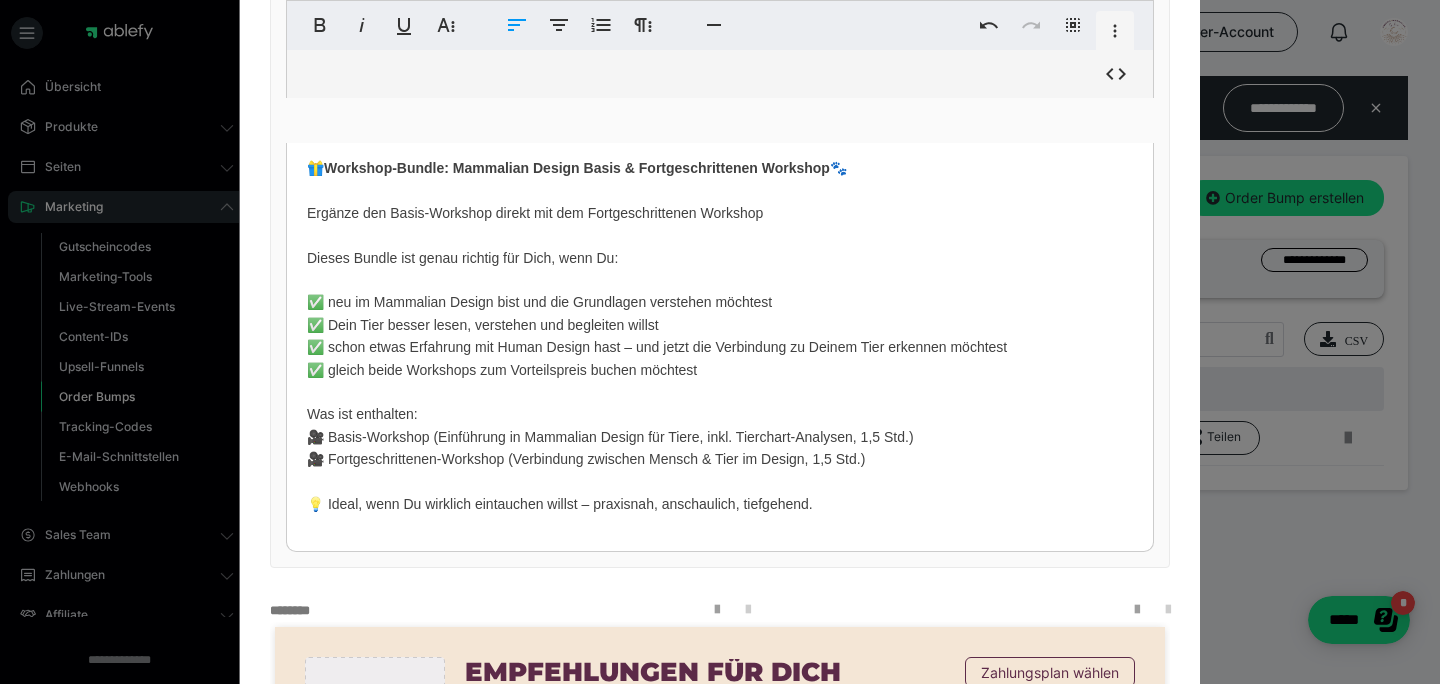 drag, startPoint x: 323, startPoint y: 168, endPoint x: 656, endPoint y: 169, distance: 333.0015 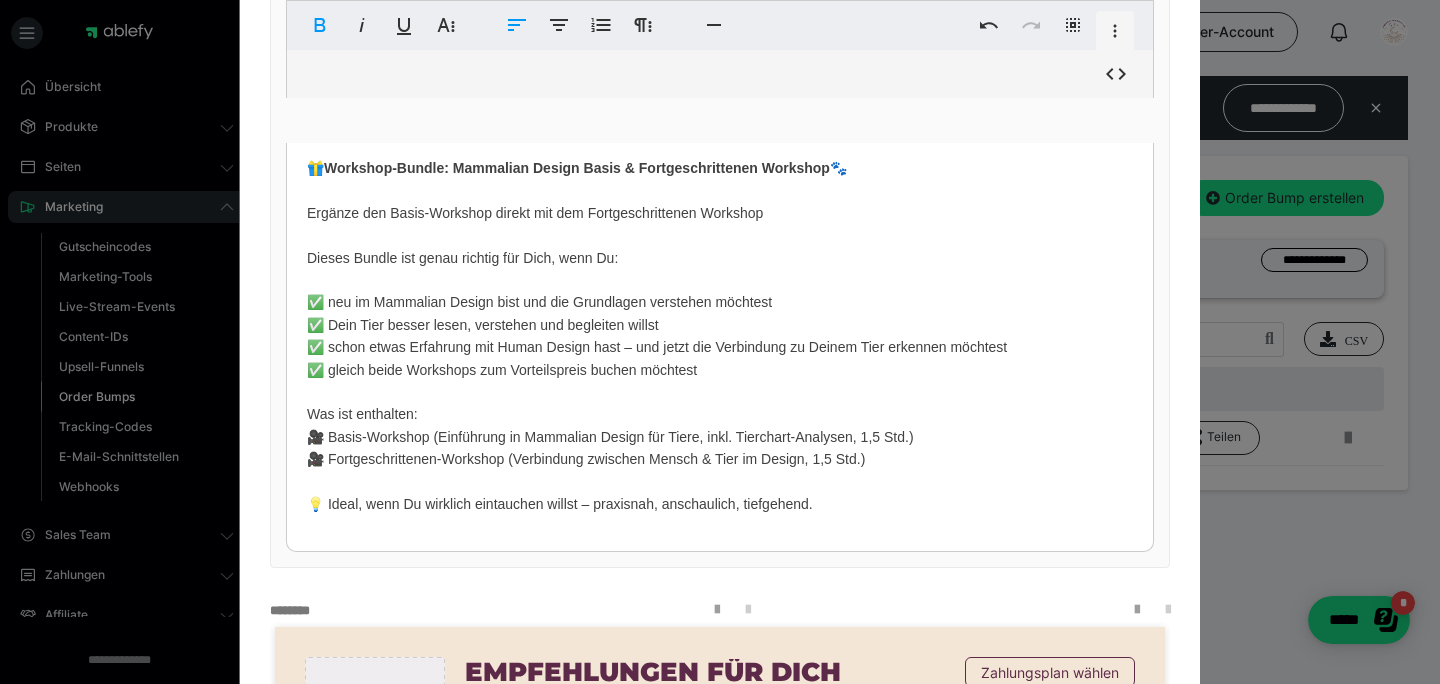 click on "Workshop-Bundle: Mammalian Design Basis & Fortgeschrittenen Workshop" at bounding box center [577, 168] 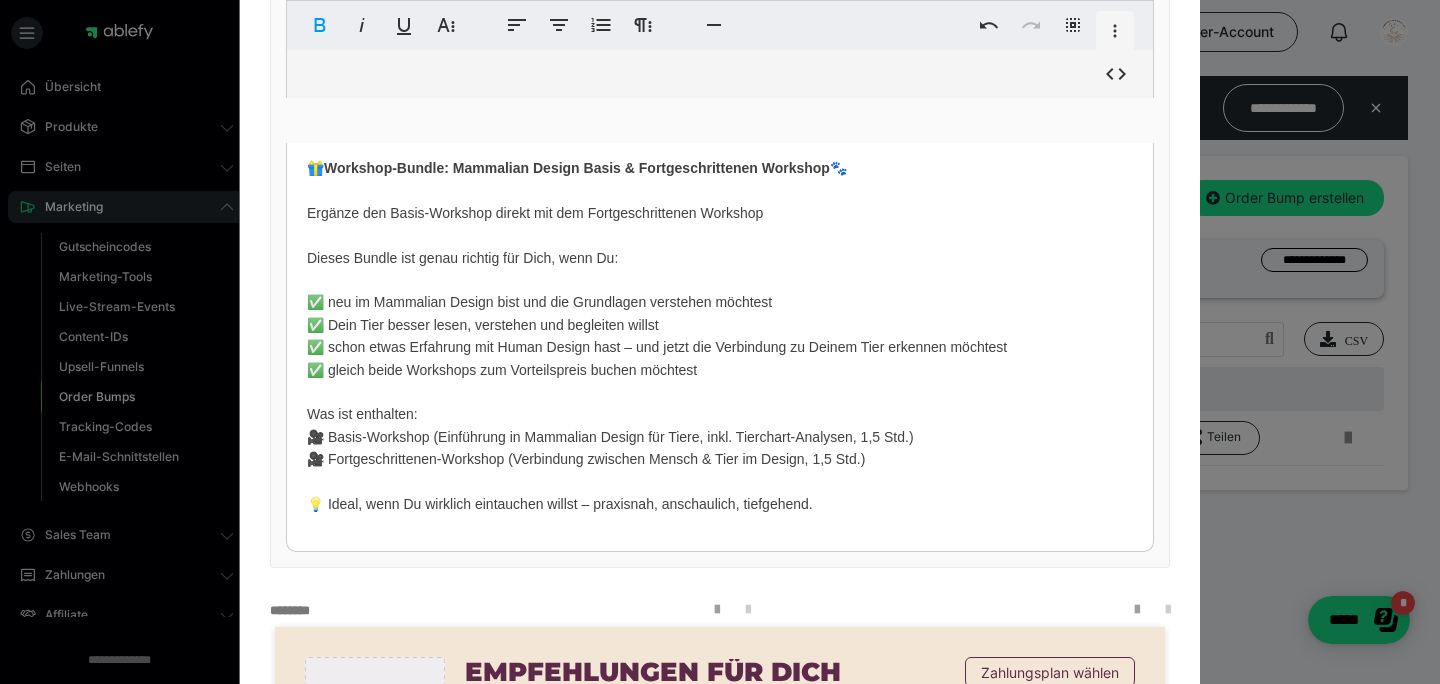 click on "Workshop-Bundle: Mammalian Design Basis & Fortgeschrittenen Workshop" at bounding box center (577, 168) 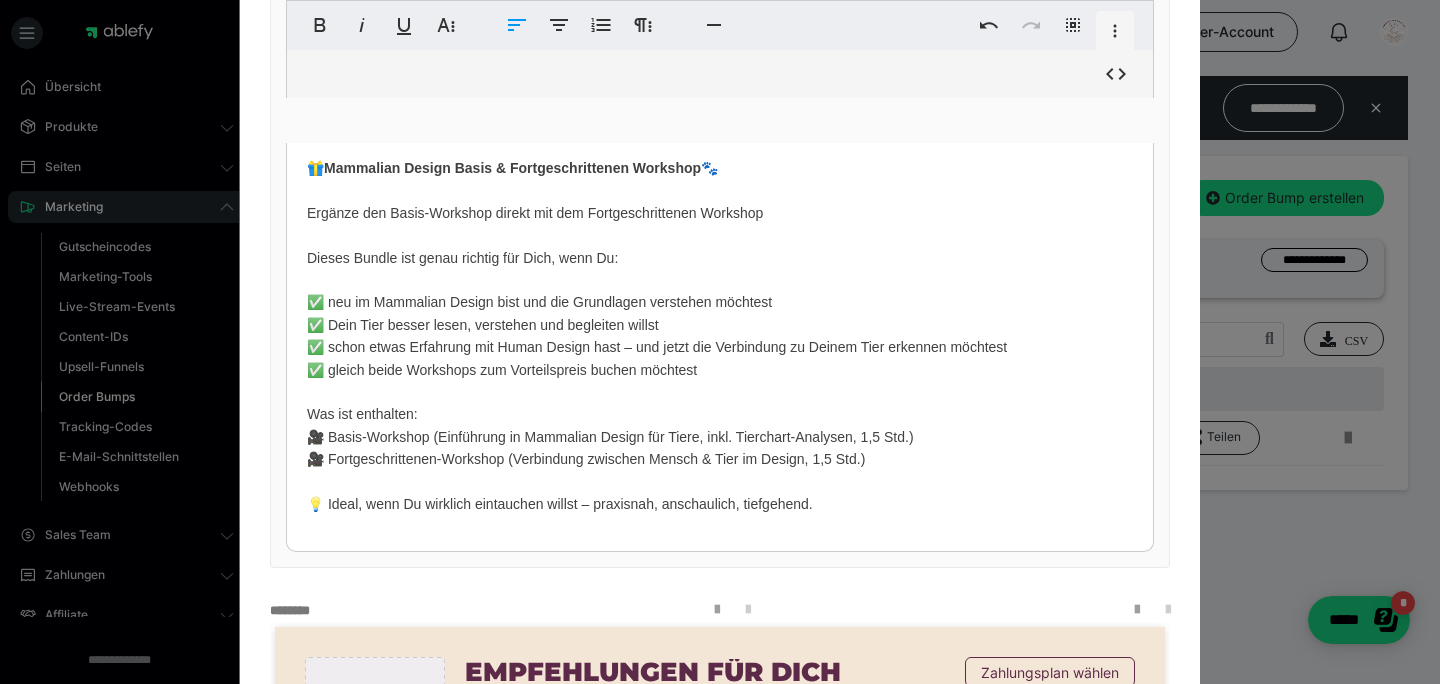 drag, startPoint x: 326, startPoint y: 170, endPoint x: 698, endPoint y: 171, distance: 372.00134 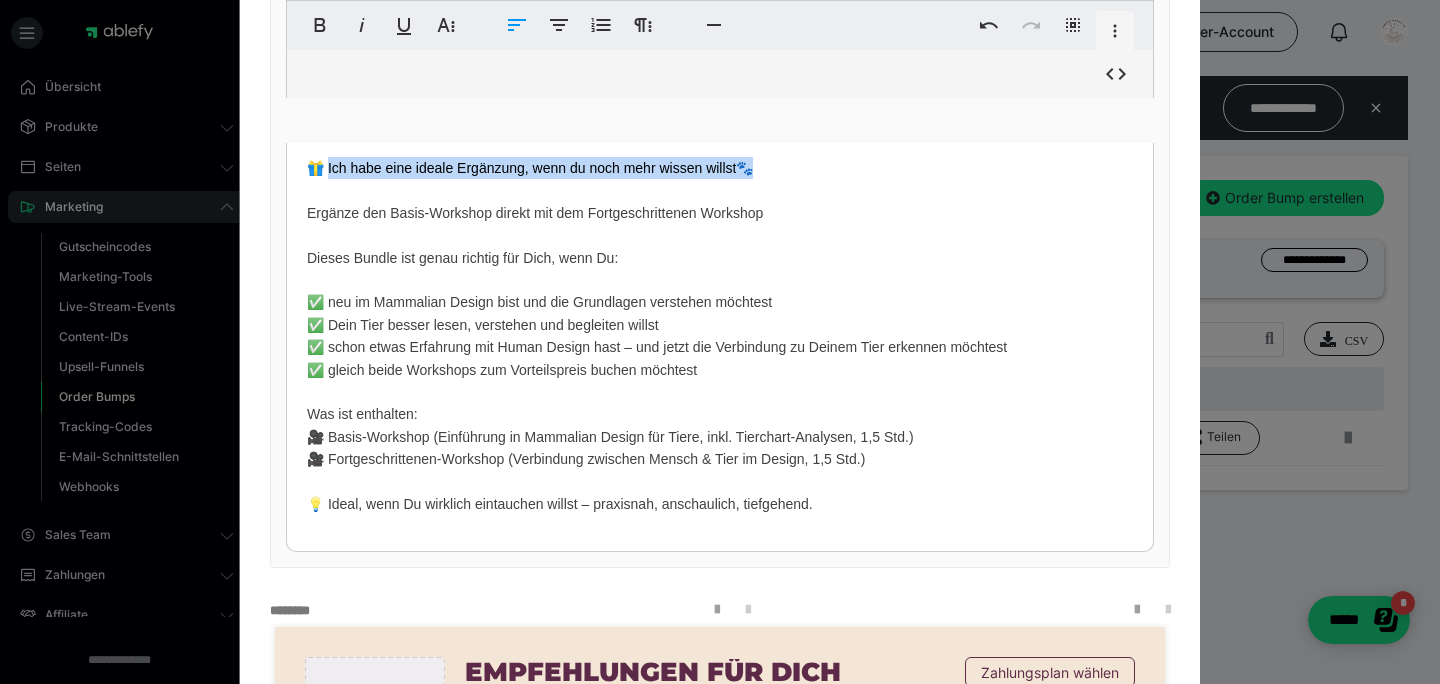 drag, startPoint x: 322, startPoint y: 165, endPoint x: 732, endPoint y: 168, distance: 410.011 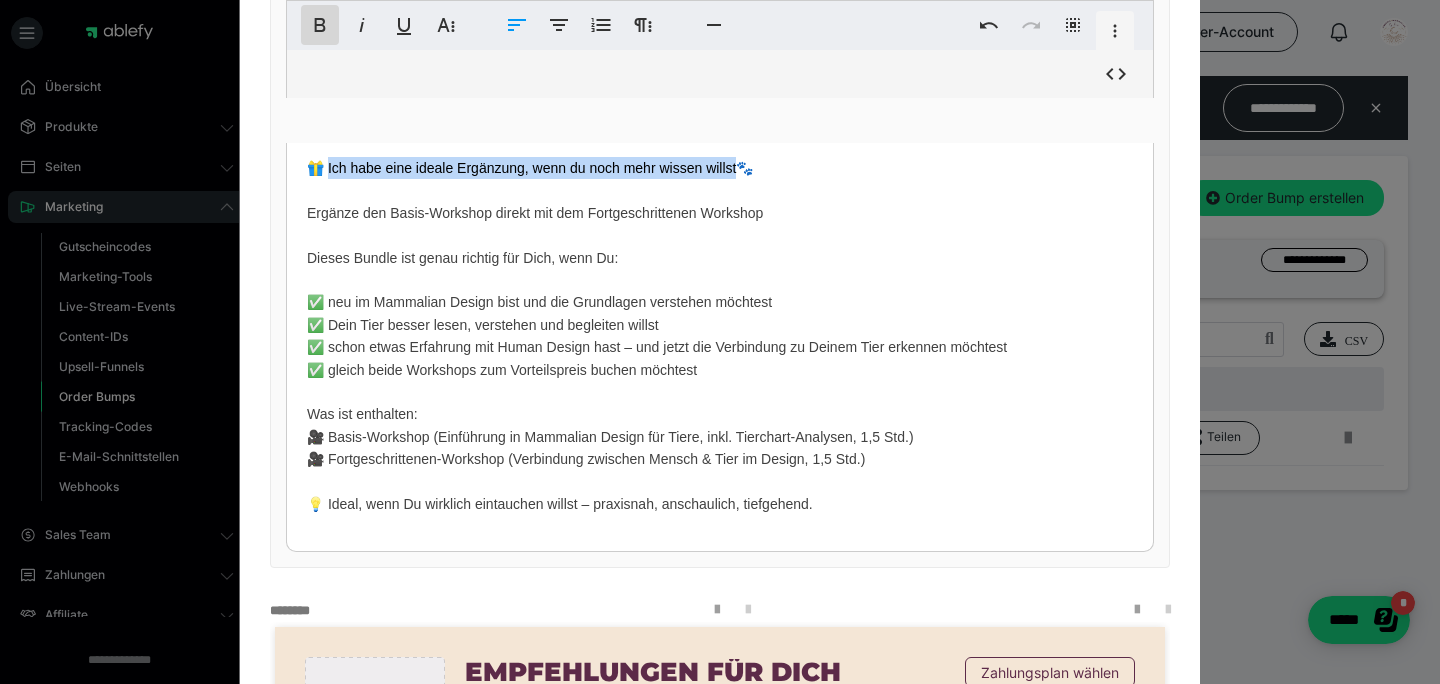 click 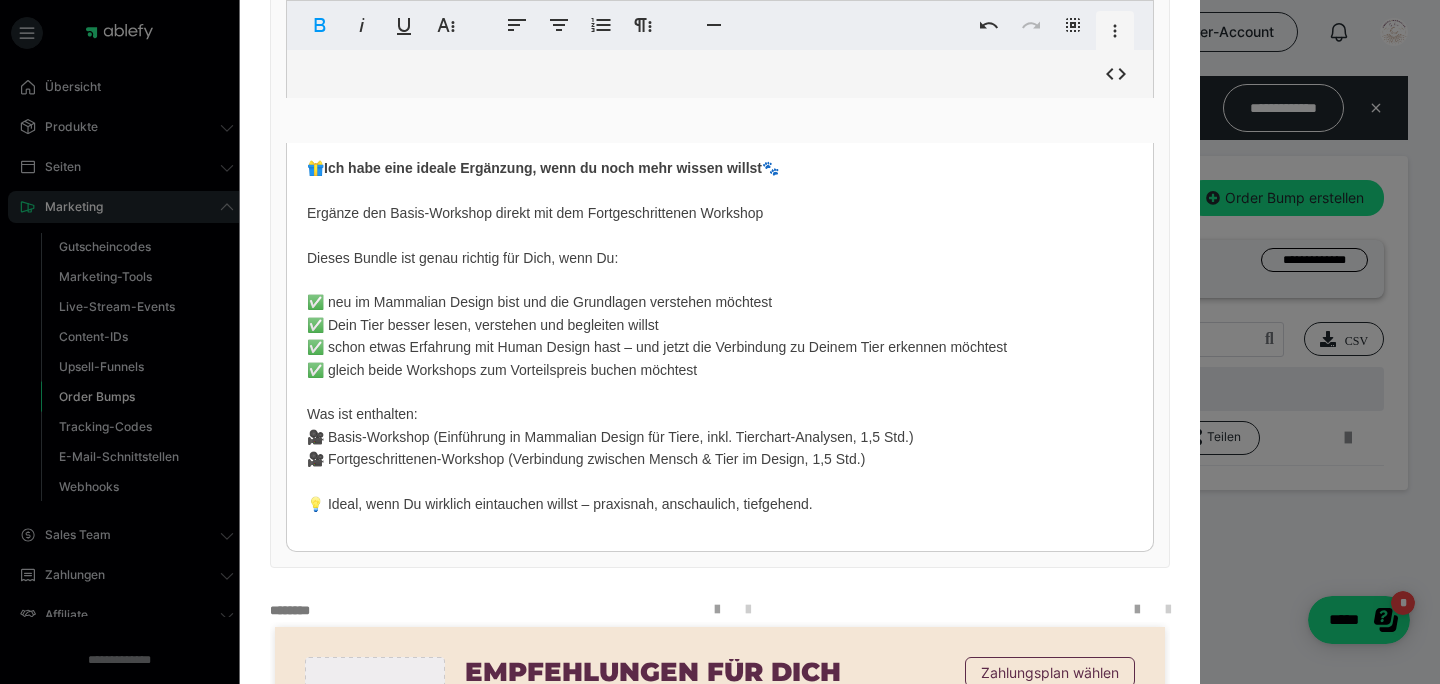 click on "🎁  Ich habe eine ideale Ergänzung, wenn du noch mehr wissen willst  🐾 Ergänze den Basis-Workshop direkt mit dem Fortgeschrittenen Workshop Dieses Bundle ist genau richtig für Dich, wenn Du: ✅ neu im Mammalian Design bist und die Grundlagen verstehen möchtest ✅ Dein Tier besser lesen, verstehen und begleiten willst ✅ schon etwas Erfahrung mit Human Design hast – und jetzt die Verbindung zu Deinem Tier erkennen möchtest ✅ gleich beide Workshops zum Vorteilspreis buchen möchtest Was ist enthalten: 🎥 Basis-Workshop (Einführung in Mammalian Design für Tiere, inkl. Tierchart-Analysen, 1,5 Std.) 🎥 Fortgeschrittenen-Workshop (Verbindung zwischen Mensch & Tier im Design, 1,5 Std.) 💡 Ideal, wenn Du wirklich eintauchen willst – praxisnah, anschaulich, tiefgehend. 👉  Starte jetzt Deine Mammalian Design Reise! 🐶🐱" at bounding box center [720, 369] 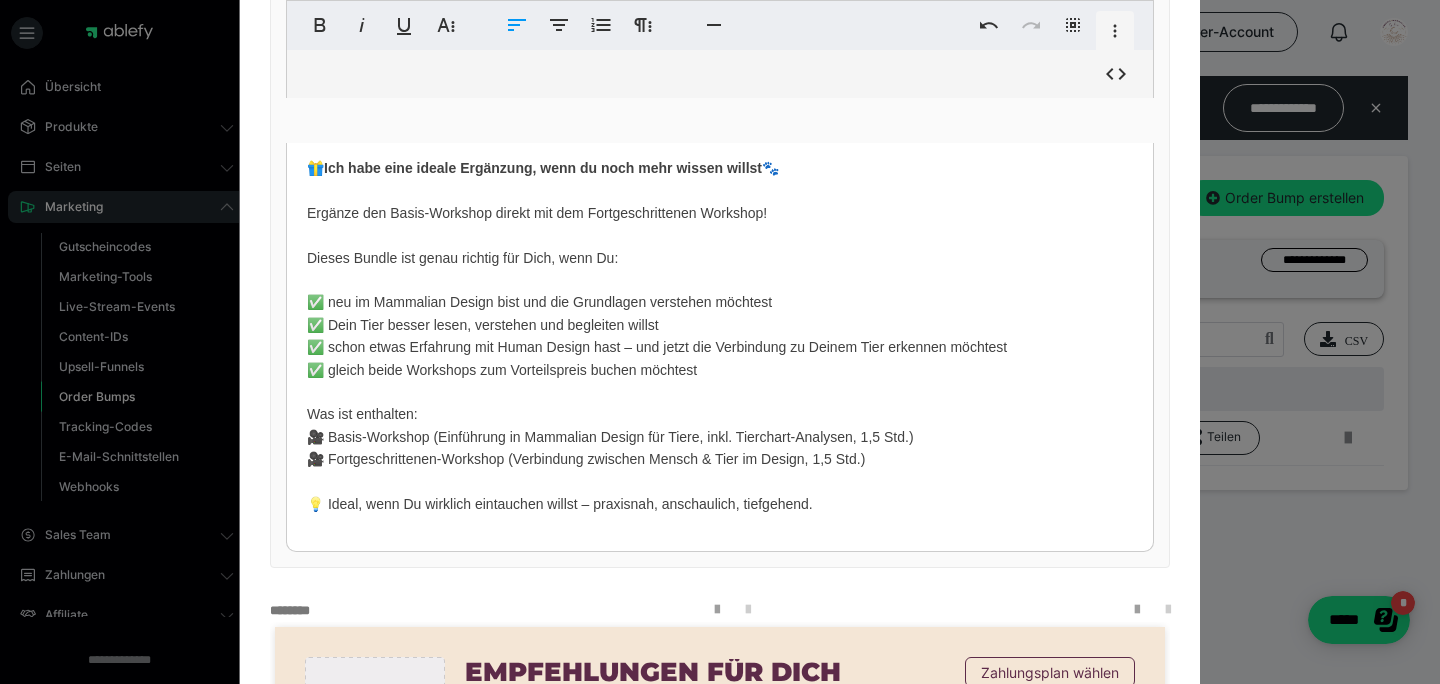 click on "🎁  Ich habe eine ideale Ergänzung, wenn du noch mehr wissen willst  🐾 Ergänze den Basis-Workshop direkt mit dem Fortgeschrittenen Workshop! Dieses Bundle ist genau richtig für Dich, wenn Du: ✅ neu im Mammalian Design bist und die Grundlagen verstehen möchtest ✅ Dein Tier besser lesen, verstehen und begleiten willst ✅ schon etwas Erfahrung mit Human Design hast – und jetzt die Verbindung zu Deinem Tier erkennen möchtest ✅ gleich beide Workshops zum Vorteilspreis buchen möchtest Was ist enthalten: 🎥 Basis-Workshop (Einführung in Mammalian Design für Tiere, inkl. Tierchart-Analysen, 1,5 Std.) 🎥 Fortgeschrittenen-Workshop (Verbindung zwischen Mensch & Tier im Design, 1,5 Std.) 💡 Ideal, wenn Du wirklich eintauchen willst – praxisnah, anschaulich, tiefgehend. 👉  Starte jetzt Deine Mammalian Design Reise! 🐶🐱" at bounding box center (720, 369) 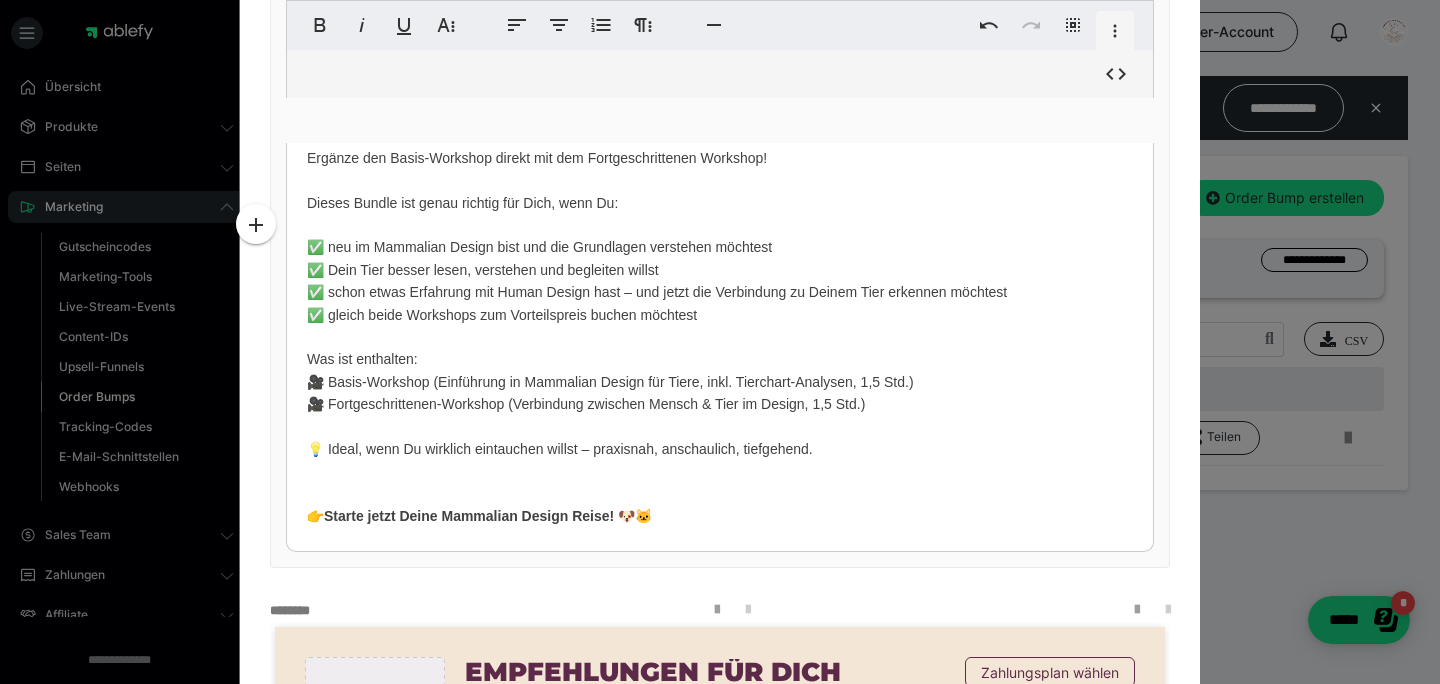 scroll, scrollTop: 59, scrollLeft: 0, axis: vertical 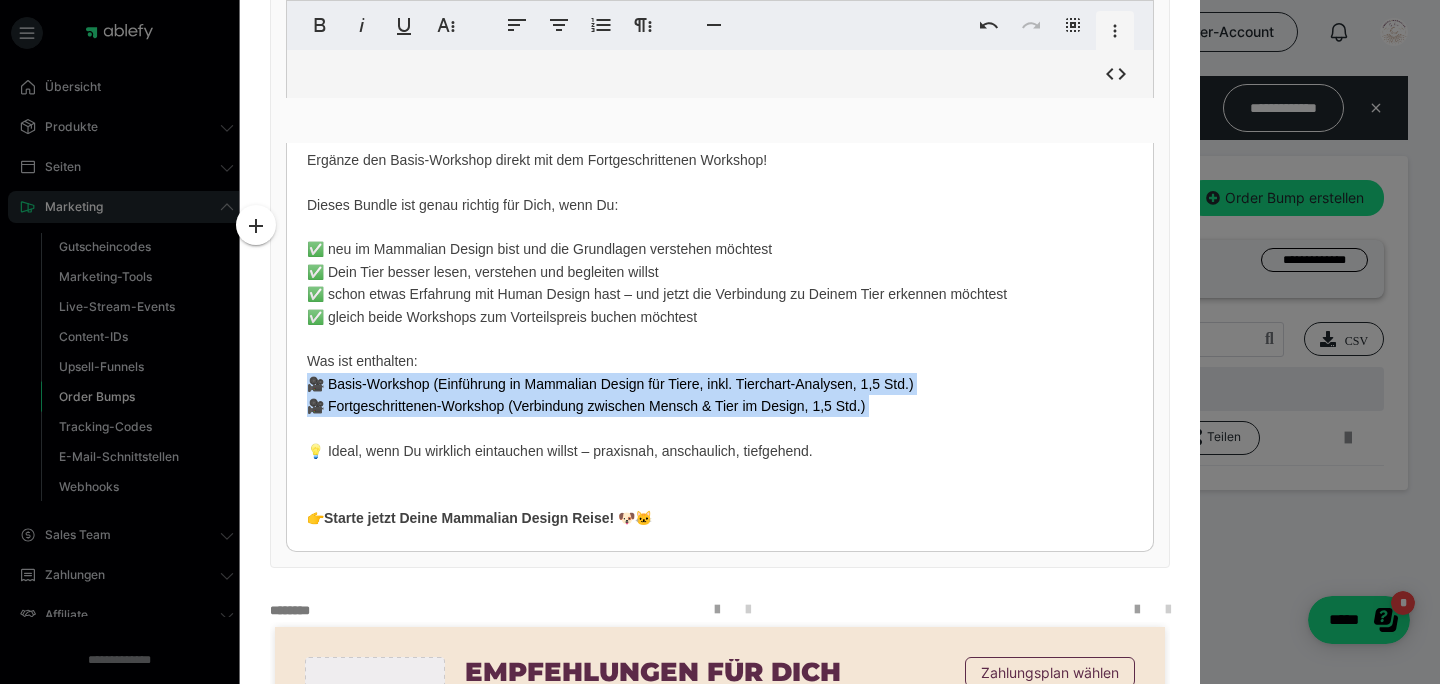 drag, startPoint x: 301, startPoint y: 380, endPoint x: 909, endPoint y: 411, distance: 608.7898 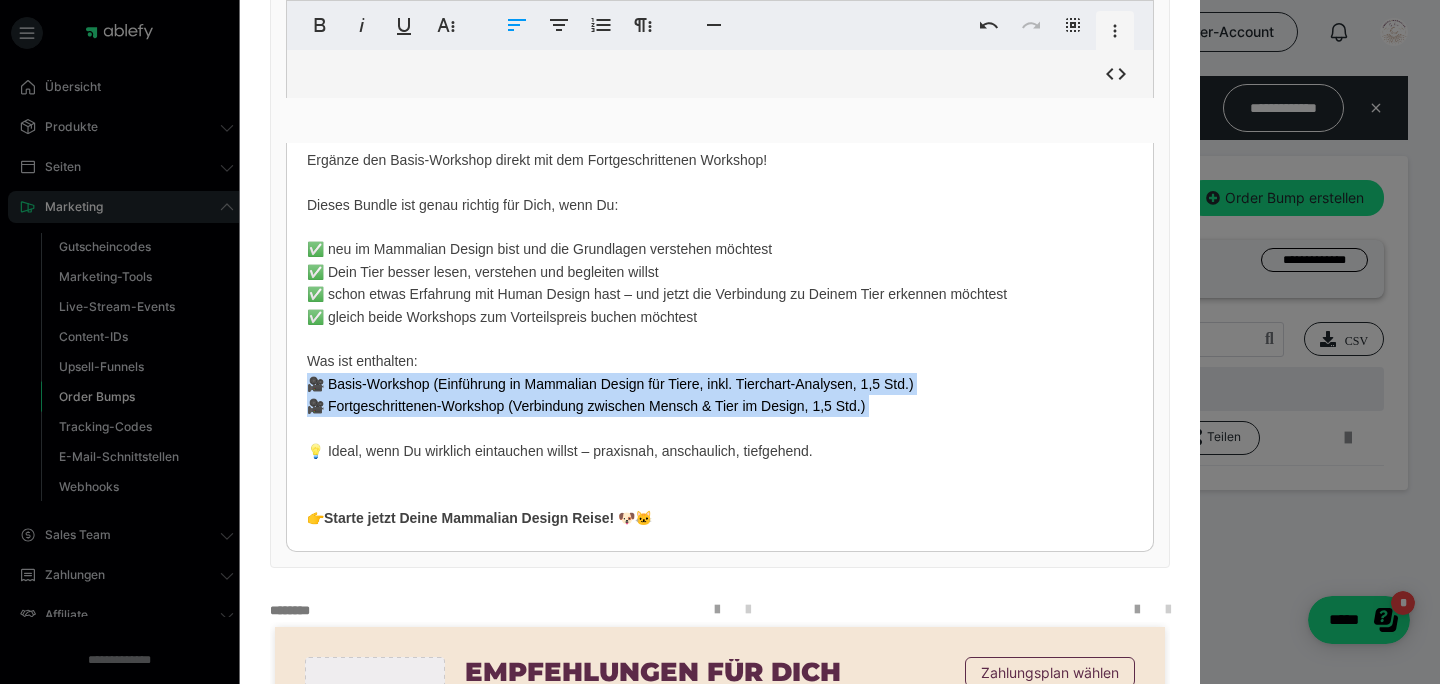 click on "🎁  Ich habe eine ideale Ergänzung, wenn du noch mehr wissen willst  🐾 Ergänze den Basis-Workshop direkt mit dem Fortgeschrittenen Workshop! Dieses Bundle ist genau richtig für Dich, wenn Du: ✅ neu im Mammalian Design bist und die Grundlagen verstehen möchtest ✅ Dein Tier besser lesen, verstehen und begleiten willst ✅ schon etwas Erfahrung mit Human Design hast – und jetzt die Verbindung zu Deinem Tier erkennen möchtest ✅ gleich beide Workshops zum Vorteilspreis buchen möchtest Was ist enthalten: 🎥 Basis-Workshop (Einführung in Mammalian Design für Tiere, inkl. Tierchart-Analysen, 1,5 Std.) 🎥 Fortgeschrittenen-Workshop (Verbindung zwischen Mensch & Tier im Design, 1,5 Std.) 💡 Ideal, wenn Du wirklich eintauchen willst – praxisnah, anschaulich, tiefgehend. 👉  Starte jetzt Deine Mammalian Design Reise! 🐶🐱" at bounding box center (720, 316) 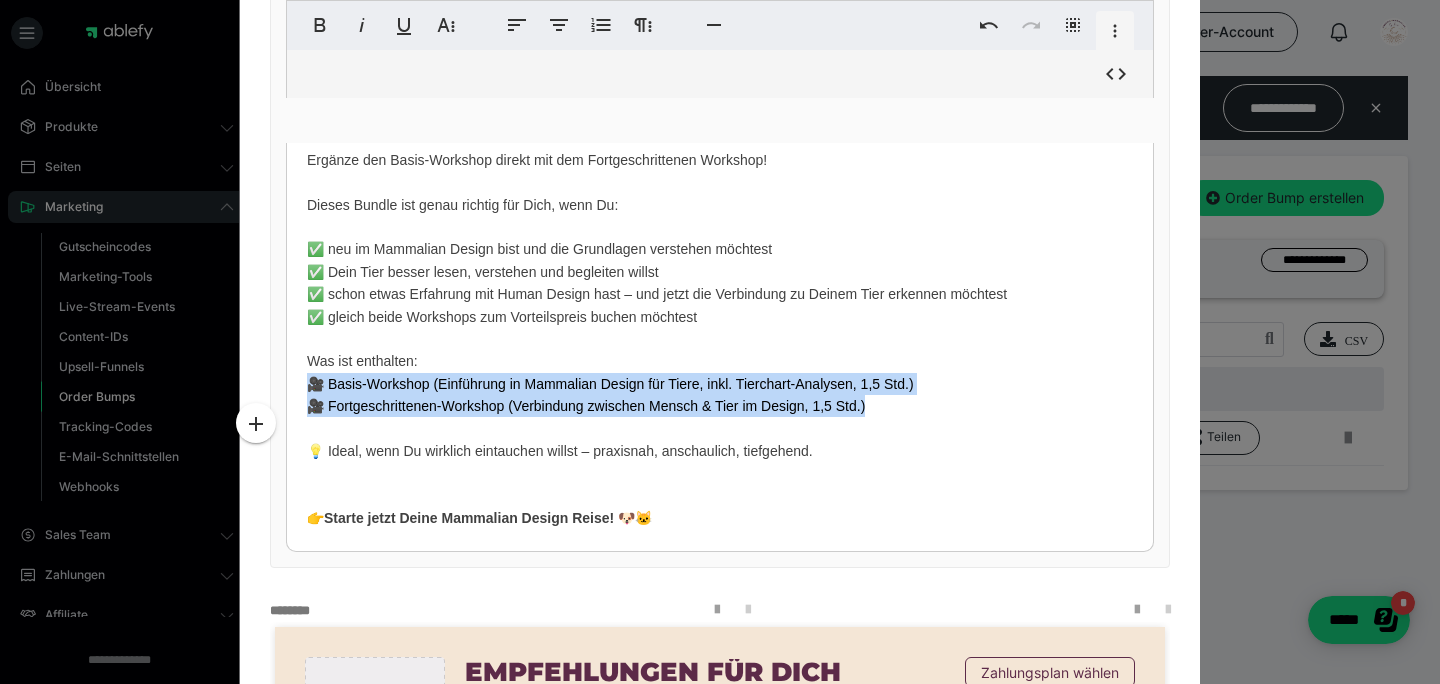 drag, startPoint x: 298, startPoint y: 376, endPoint x: 892, endPoint y: 402, distance: 594.5687 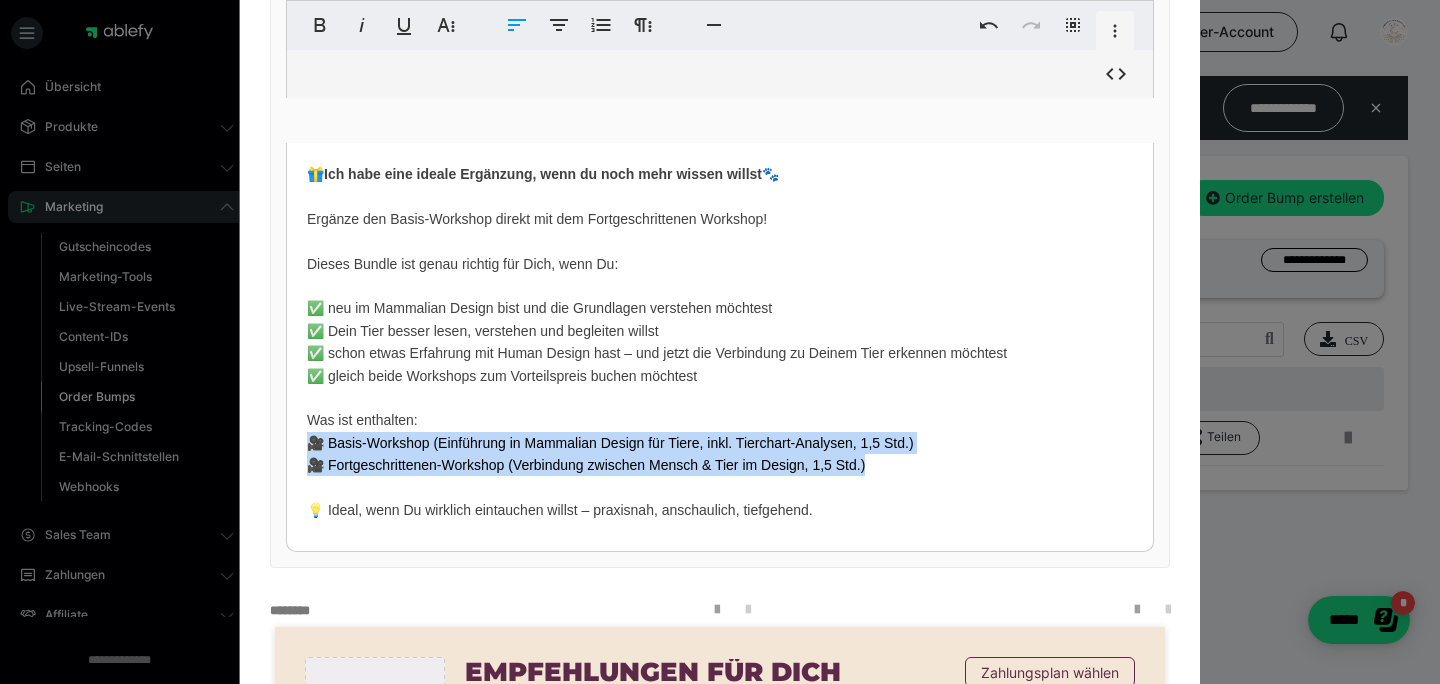 scroll, scrollTop: 0, scrollLeft: 0, axis: both 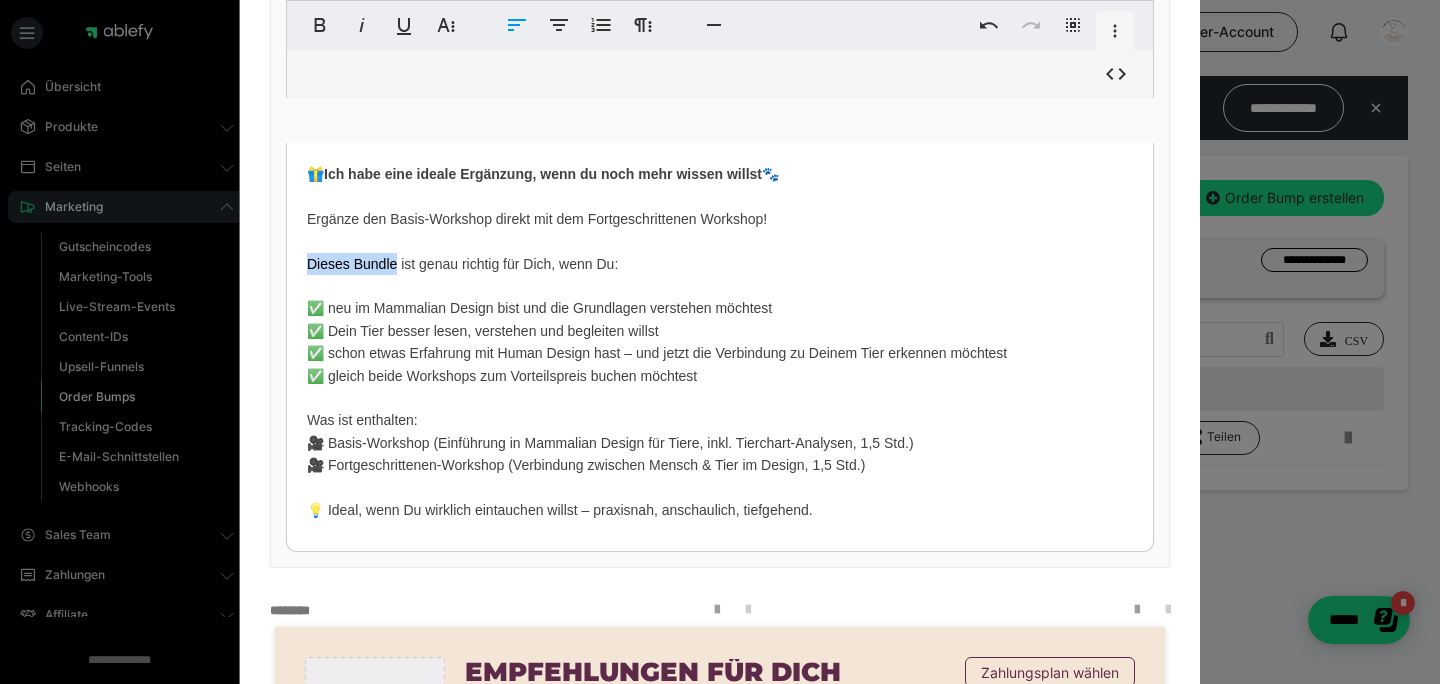 drag, startPoint x: 324, startPoint y: 264, endPoint x: 391, endPoint y: 264, distance: 67 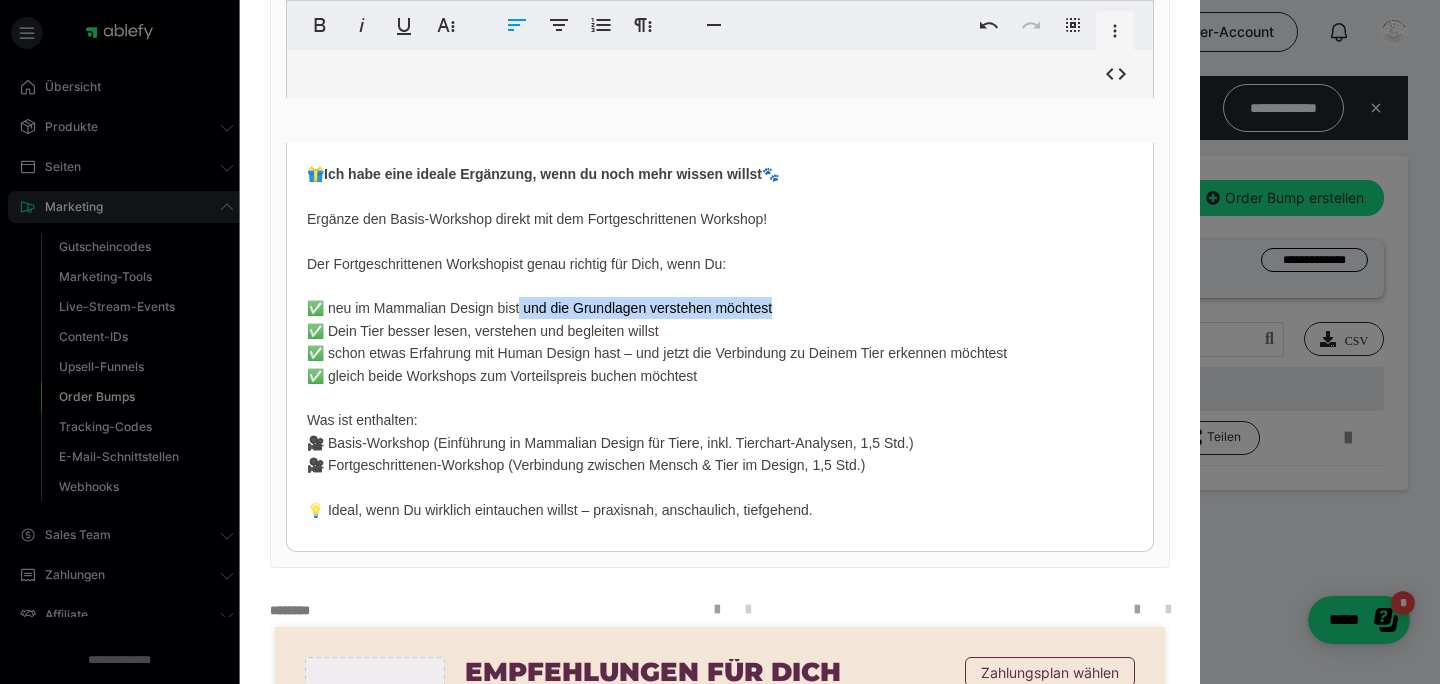 drag, startPoint x: 738, startPoint y: 309, endPoint x: 510, endPoint y: 312, distance: 228.01973 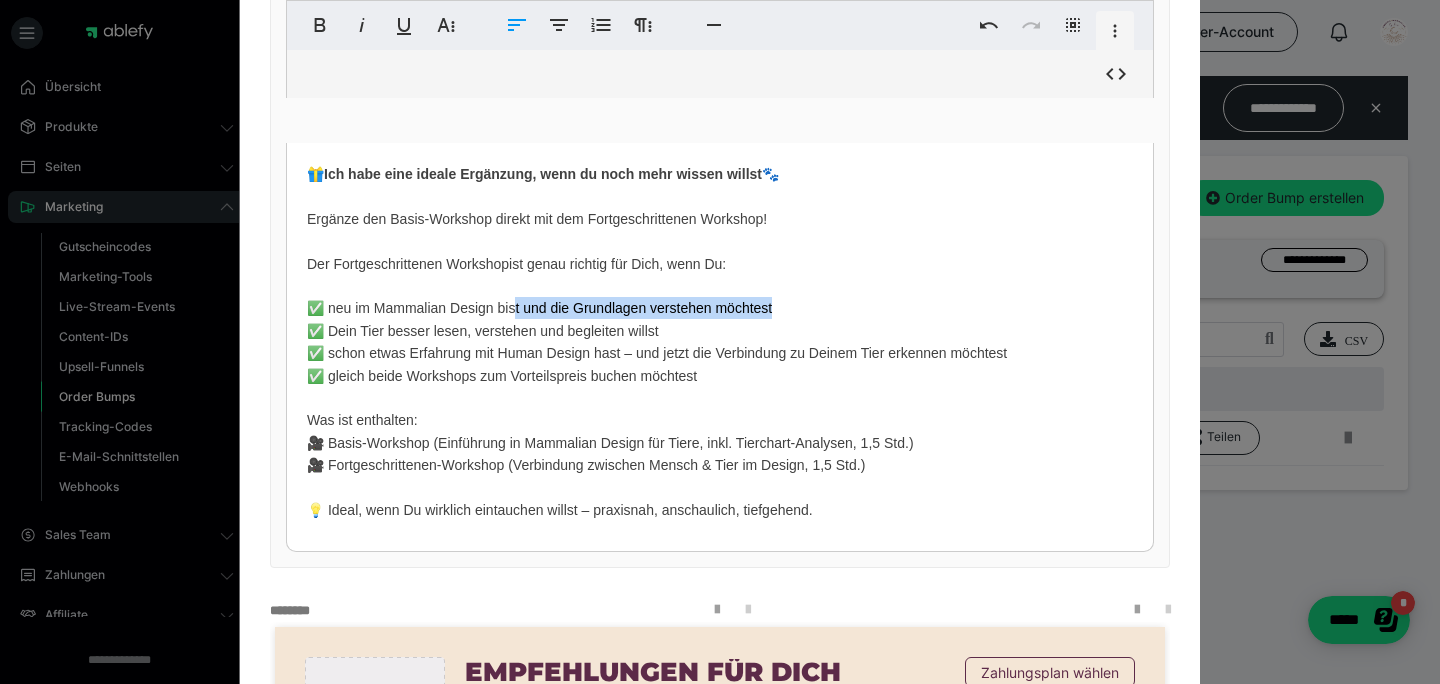 click on "🎁  Ich habe eine ideale Ergänzung, wenn du noch mehr wissen willst  🐾 Ergänze den Basis-Workshop direkt mit dem Fortgeschrittenen Workshop! Der Fortgeschrittenen Workshop  ist genau richtig für Dich, wenn Du: ✅ neu im Mammalian Design bist und die Grundlagen verstehen möchtest ✅ Dein Tier besser lesen, verstehen und begleiten willst ✅ schon etwas Erfahrung mit Human Design hast – und jetzt die Verbindung zu Deinem Tier erkennen möchtest ✅ gleich beide Workshops zum Vorteilspreis buchen möchtest Was ist enthalten: 🎥 Basis-Workshop (Einführung in Mammalian Design für Tiere, inkl. Tierchart-Analysen, 1,5 Std.) 🎥 Fortgeschrittenen-Workshop (Verbindung zwischen Mensch & Tier im Design, 1,5 Std.) 💡 Ideal, wenn Du wirklich eintauchen willst – praxisnah, anschaulich, tiefgehend. 👉  Starte jetzt Deine Mammalian Design Reise! 🐶🐱" at bounding box center (720, 375) 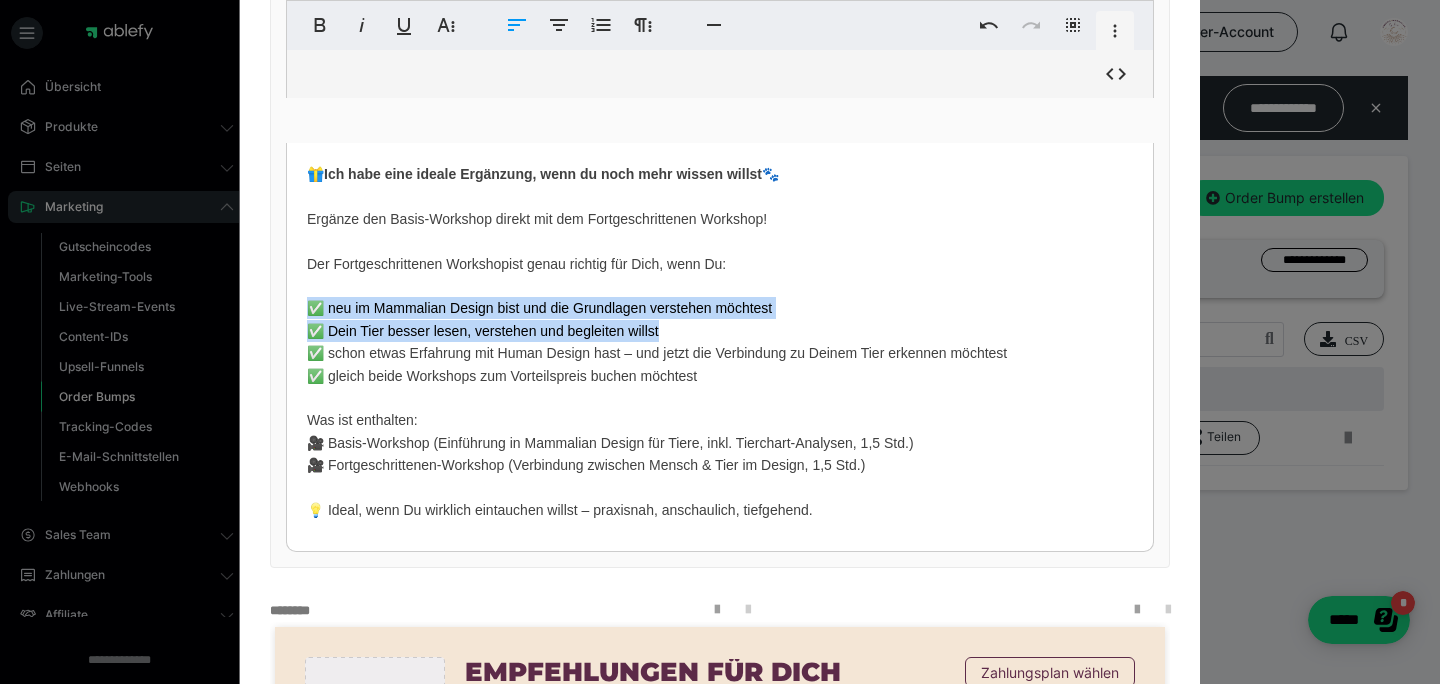 drag, startPoint x: 301, startPoint y: 299, endPoint x: 715, endPoint y: 330, distance: 415.159 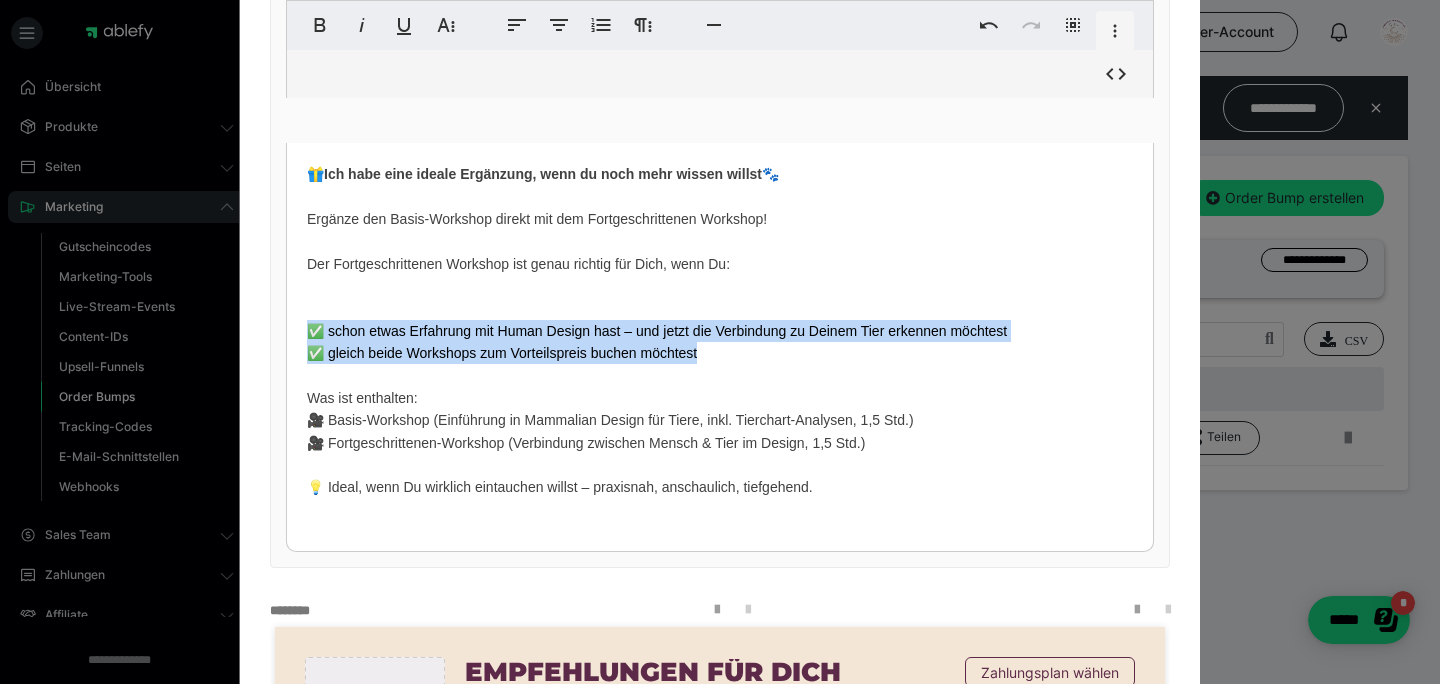 drag, startPoint x: 787, startPoint y: 358, endPoint x: 299, endPoint y: 327, distance: 488.98364 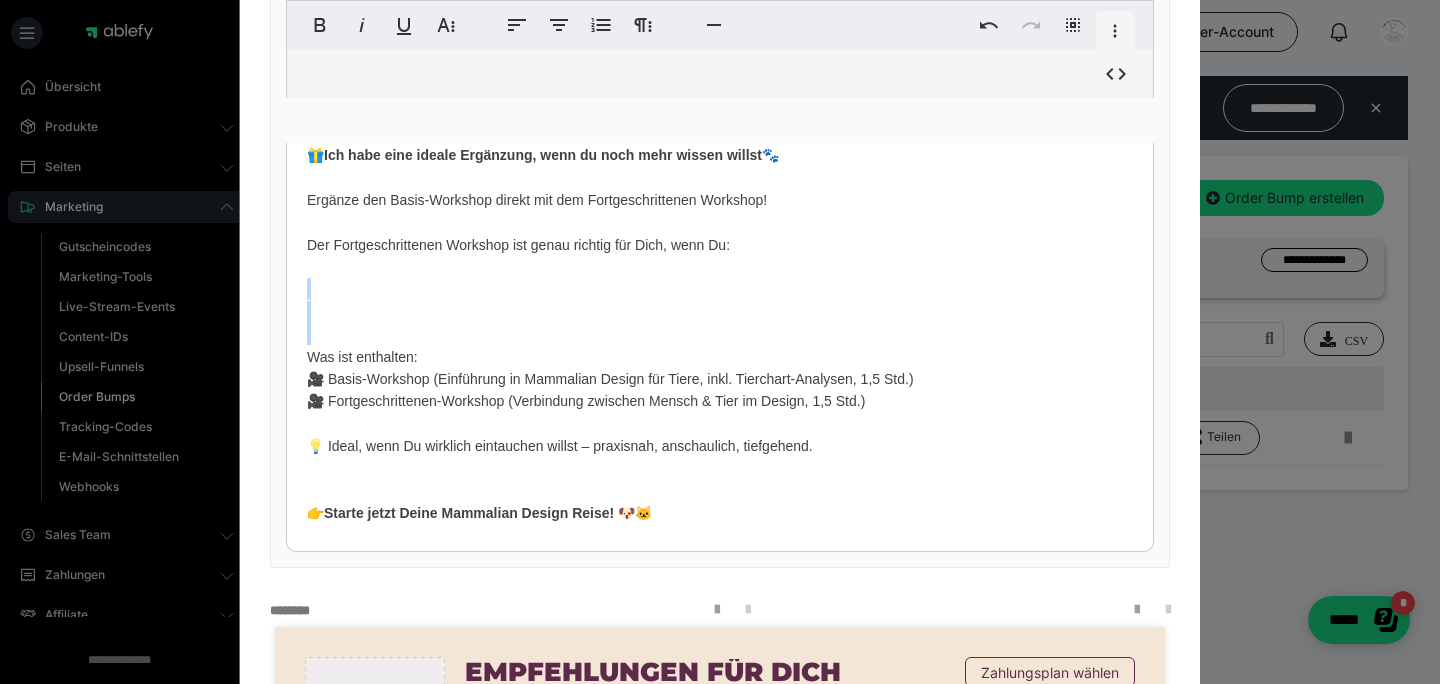 scroll, scrollTop: 15, scrollLeft: 0, axis: vertical 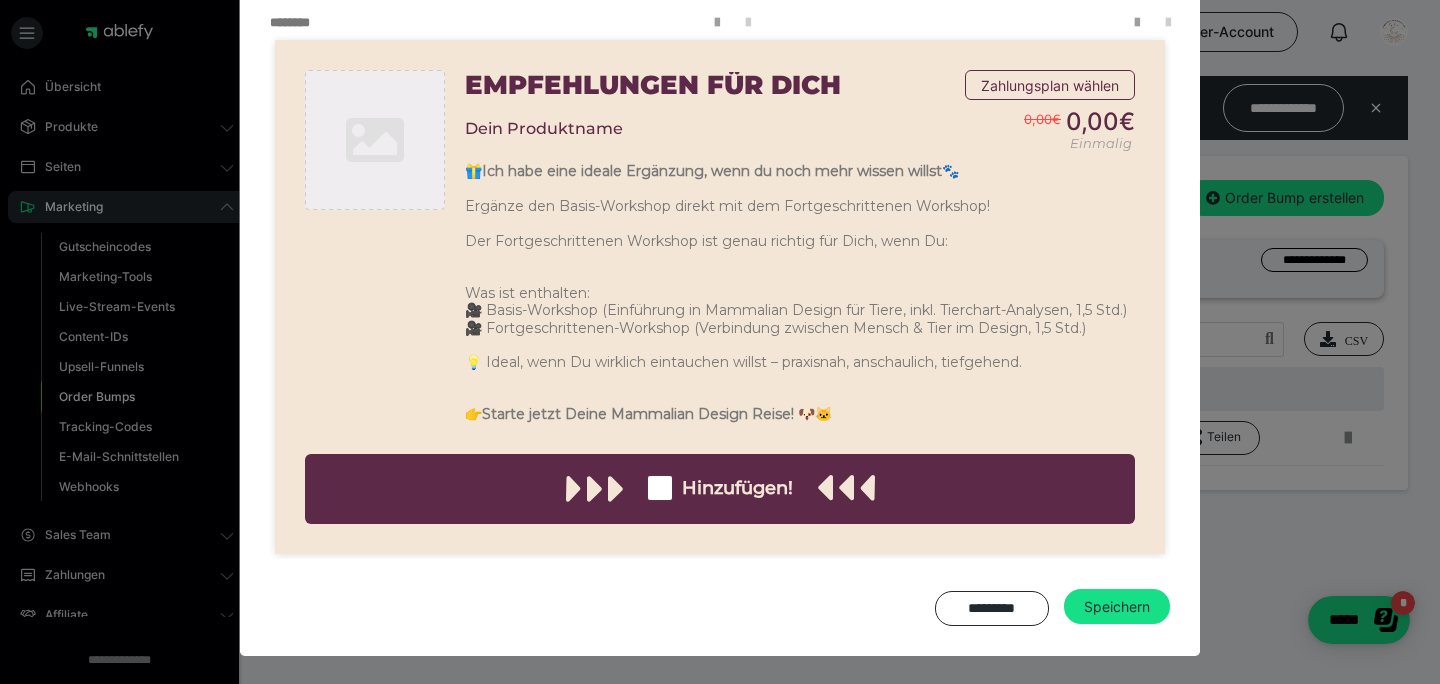 click on "Speichern" at bounding box center [1117, 607] 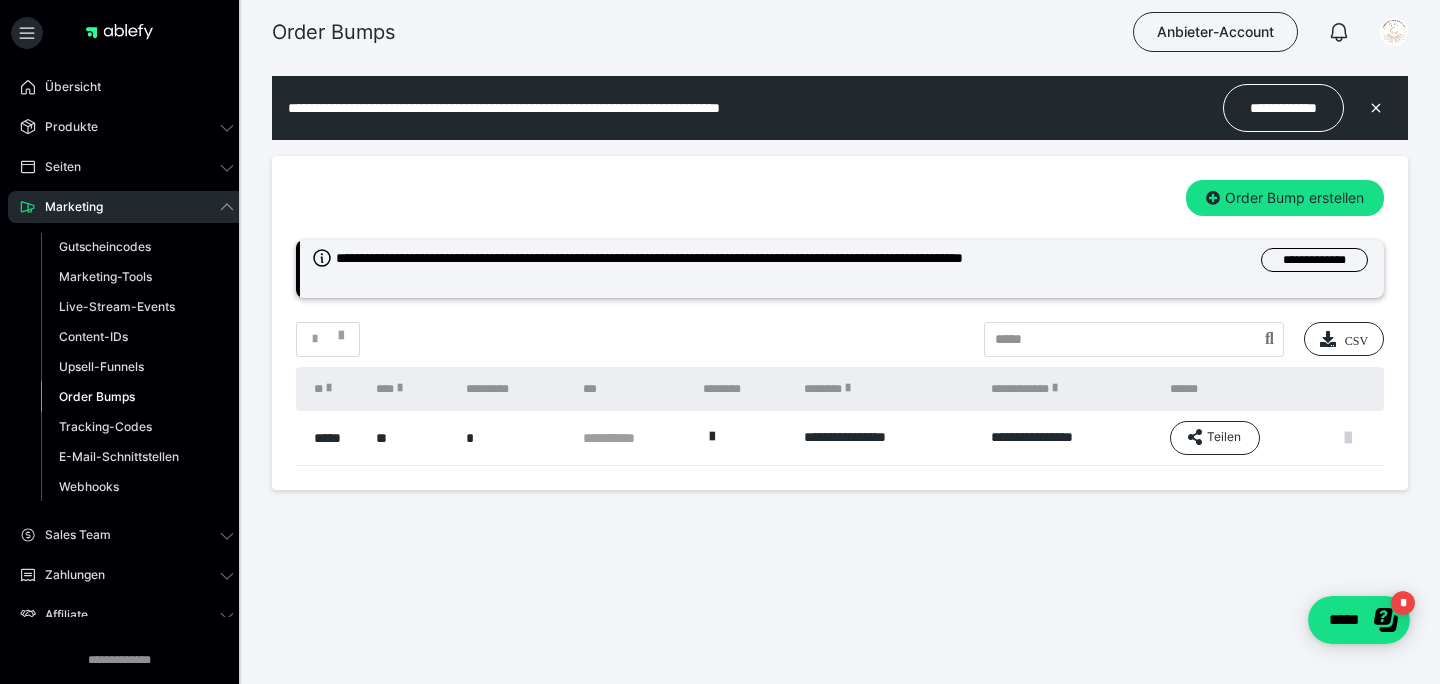 click at bounding box center [1348, 438] 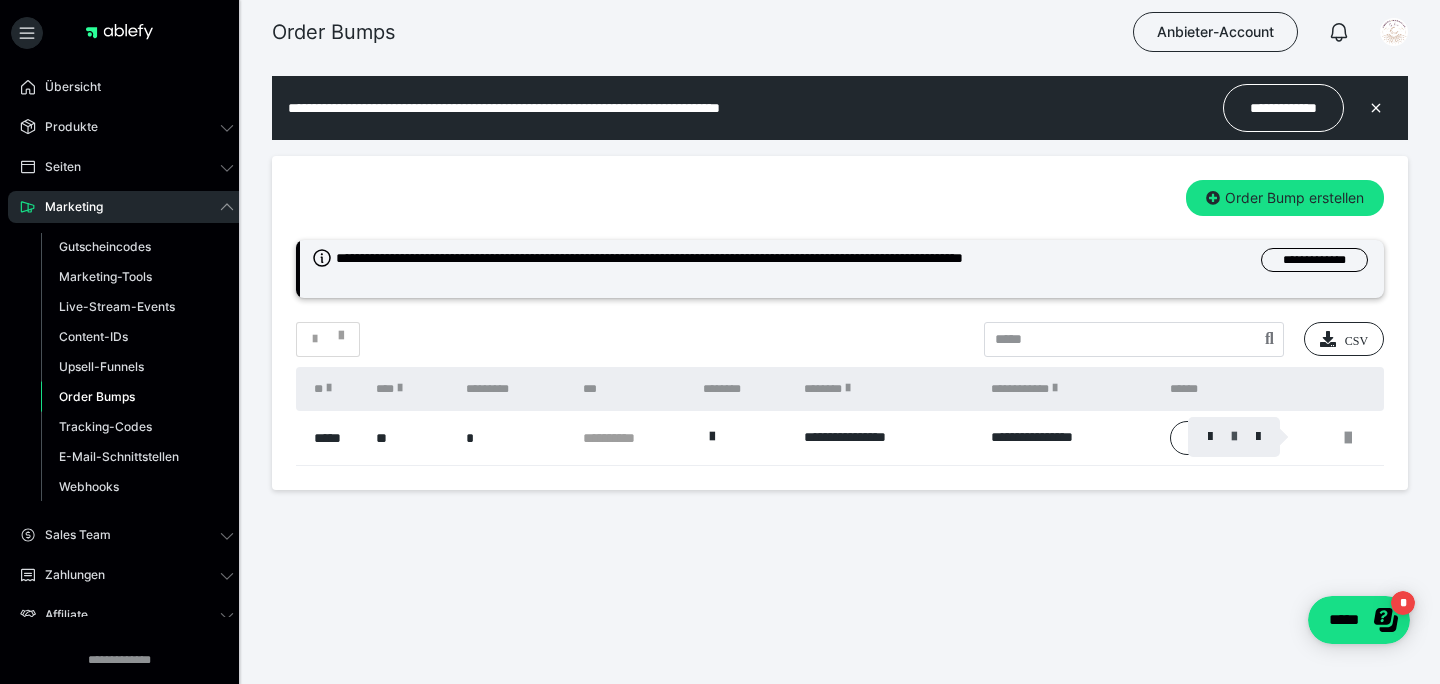 click at bounding box center [1234, 437] 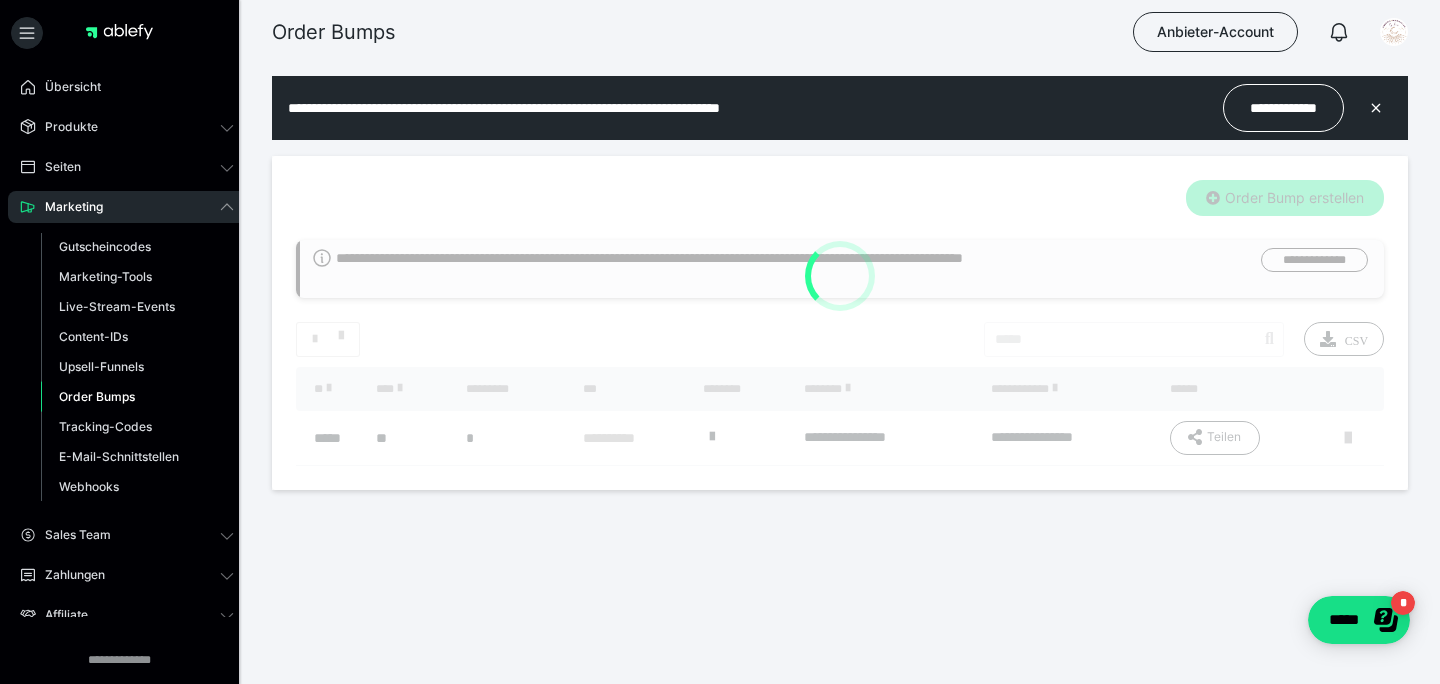 type on "**" 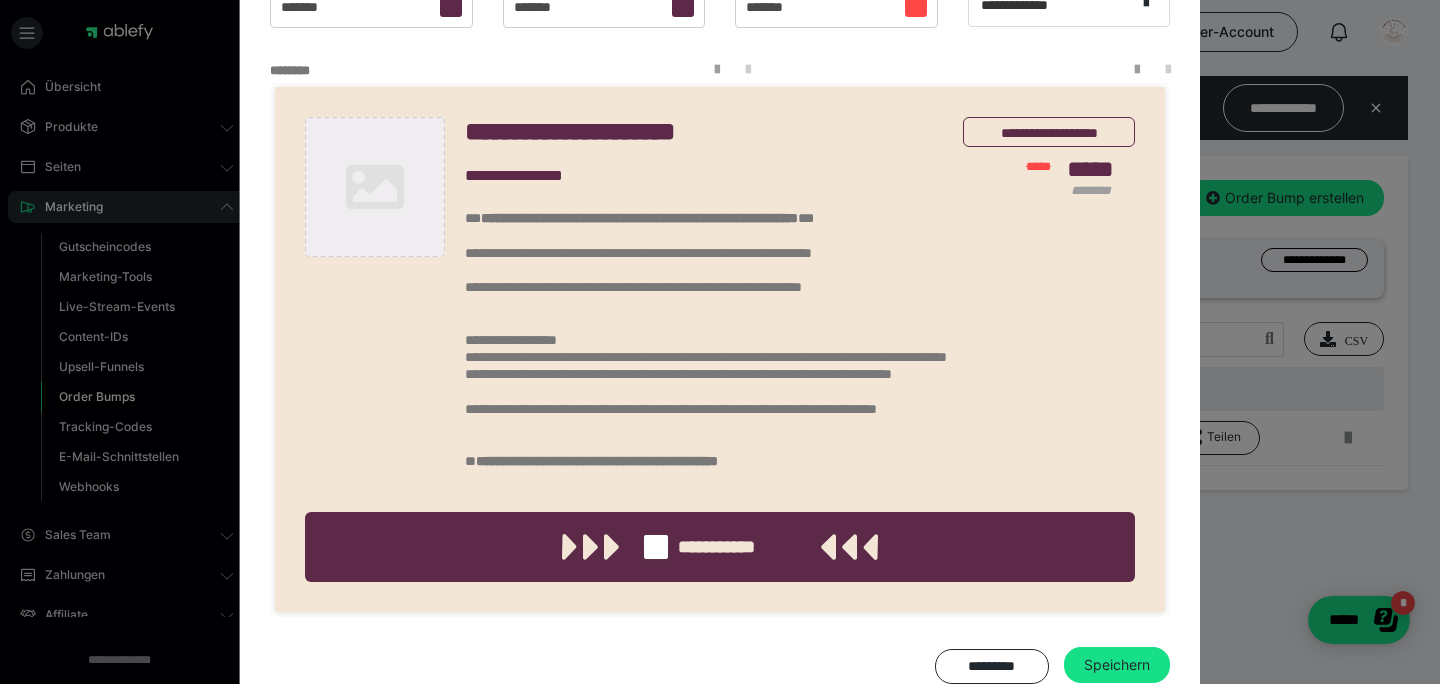 scroll, scrollTop: 641, scrollLeft: 0, axis: vertical 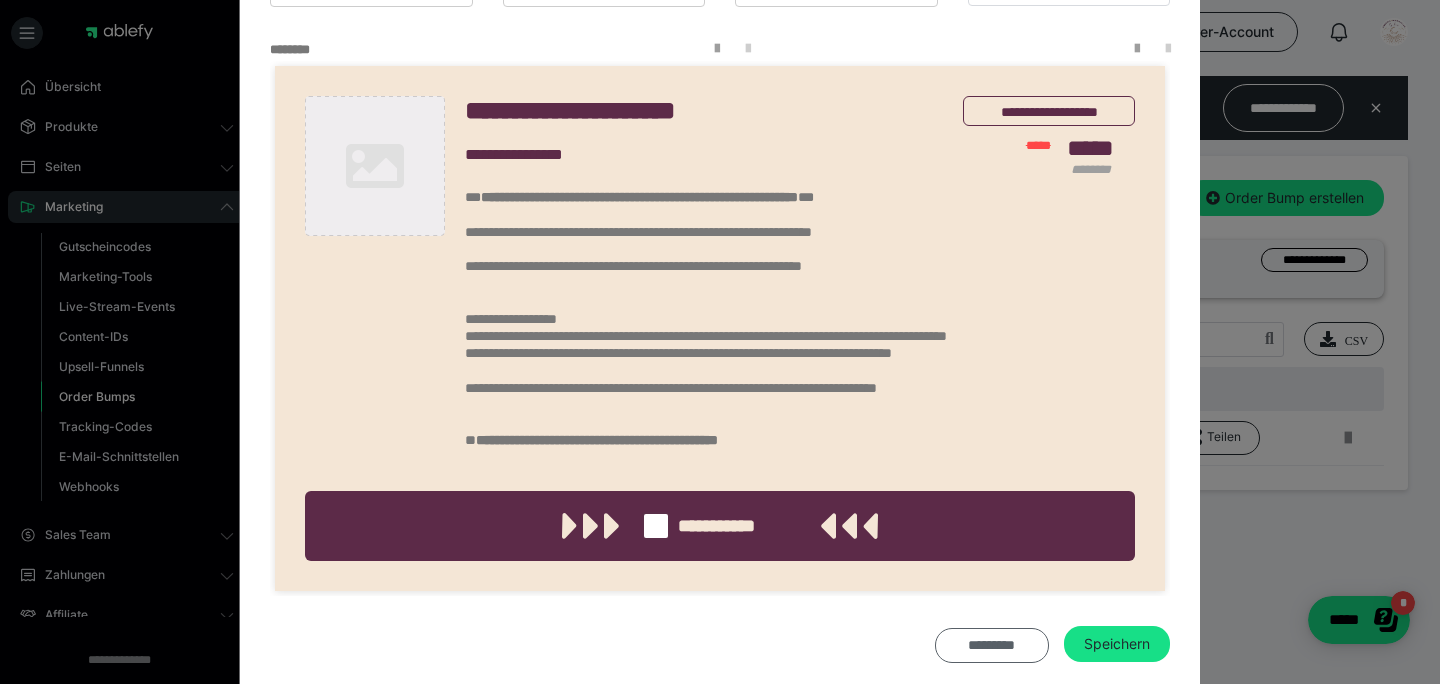 click on "*********" at bounding box center [992, 645] 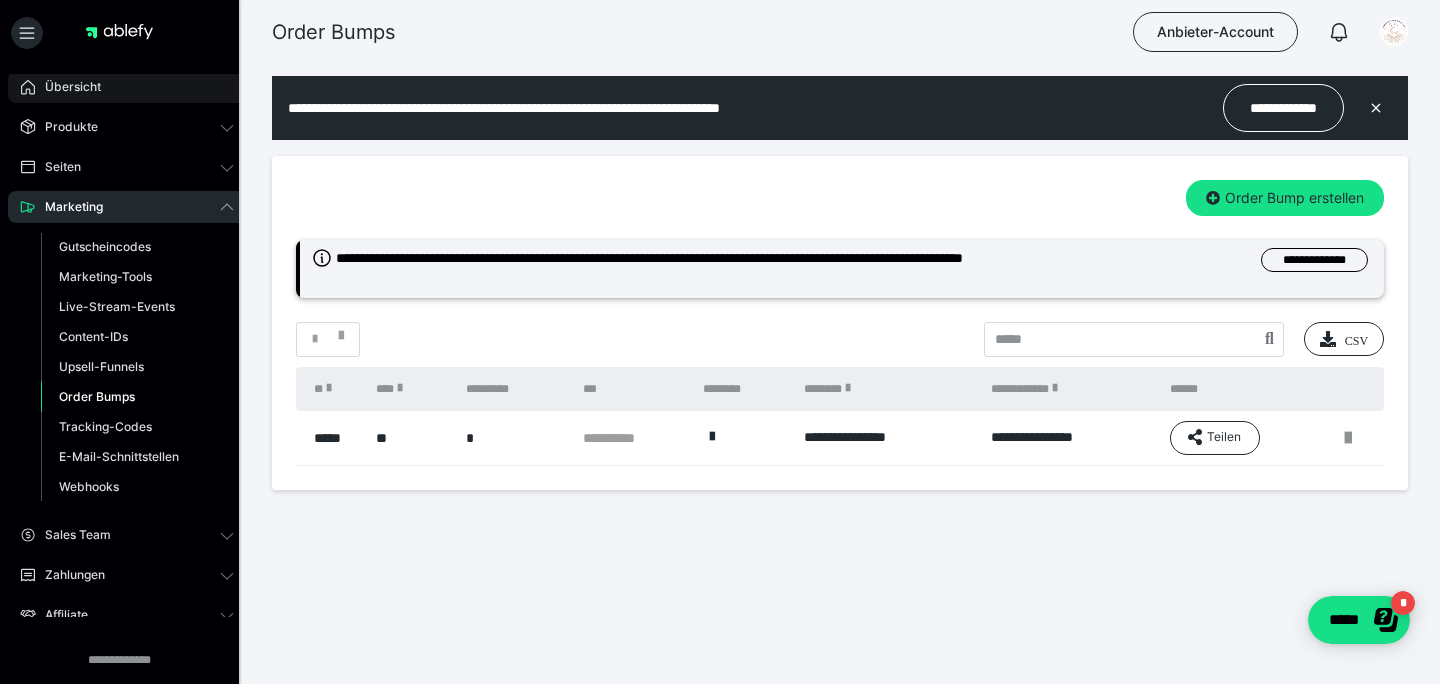 click on "Übersicht" at bounding box center (66, 87) 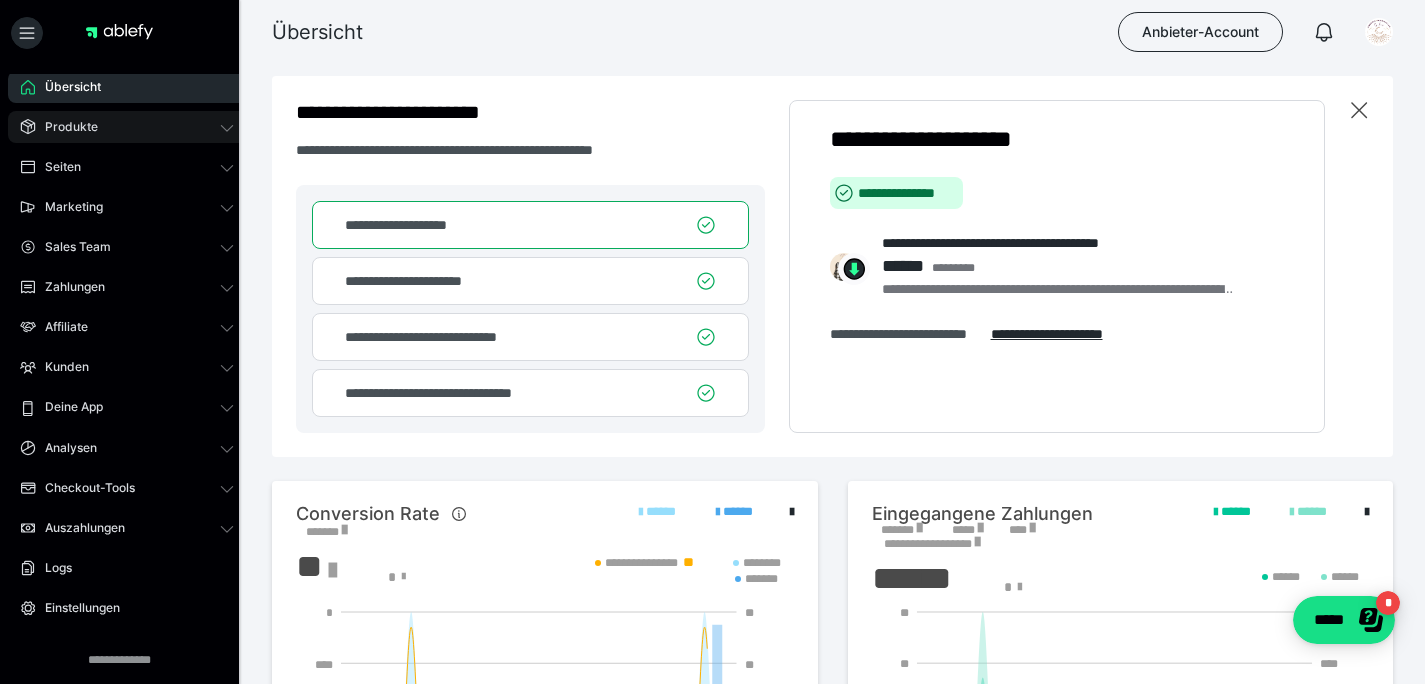click on "Produkte" at bounding box center [127, 127] 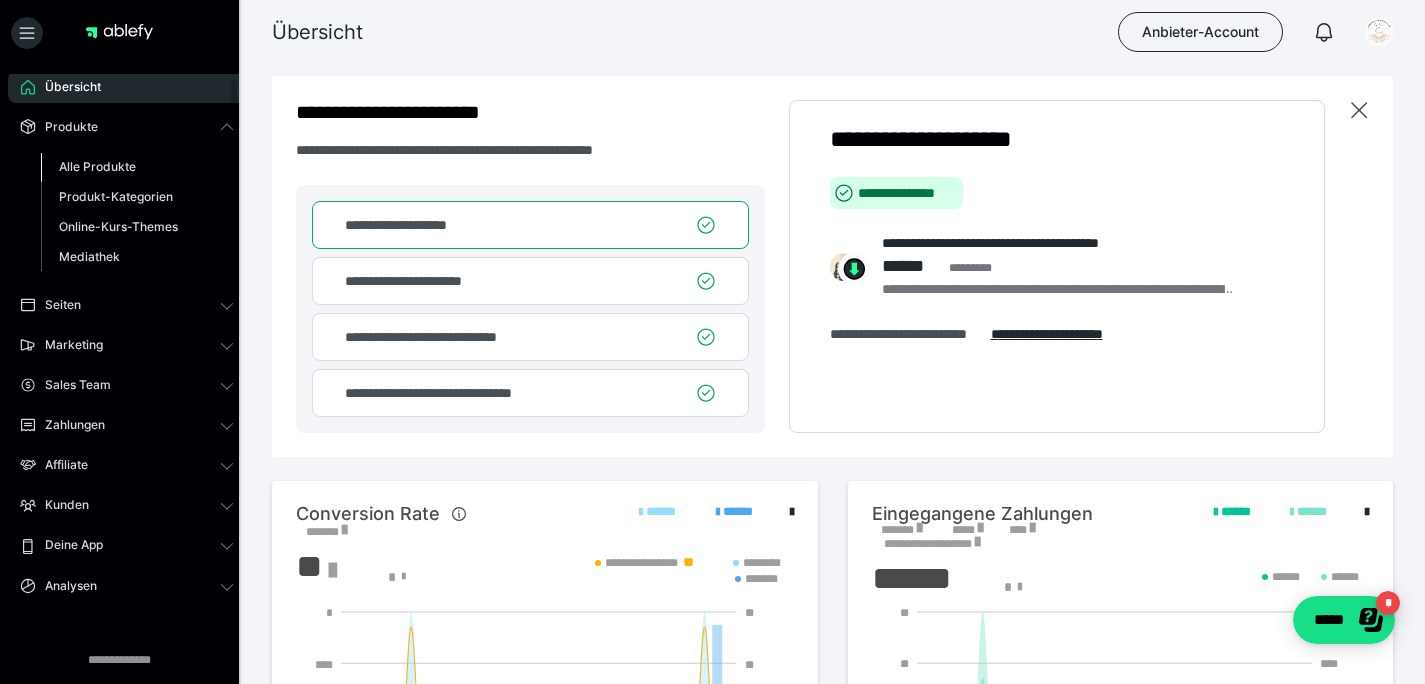 click on "Alle Produkte" at bounding box center (97, 166) 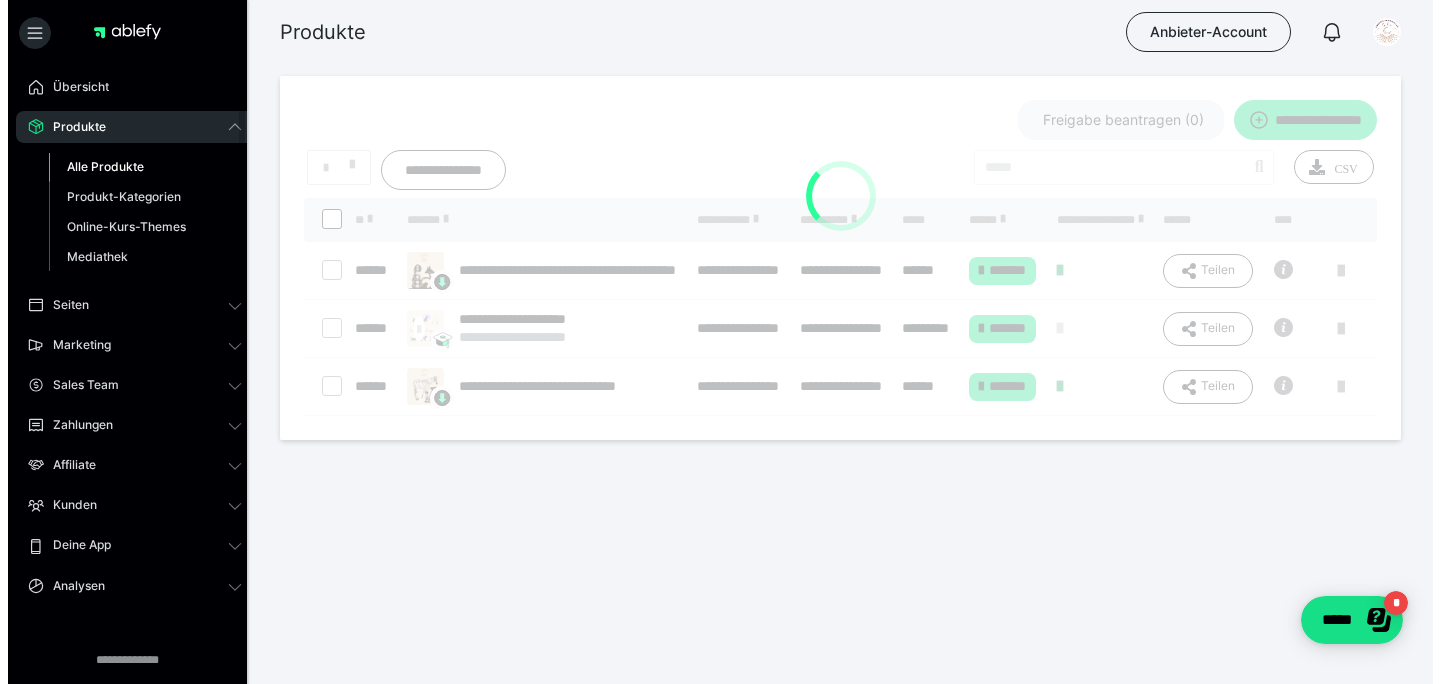 scroll, scrollTop: 5, scrollLeft: 0, axis: vertical 